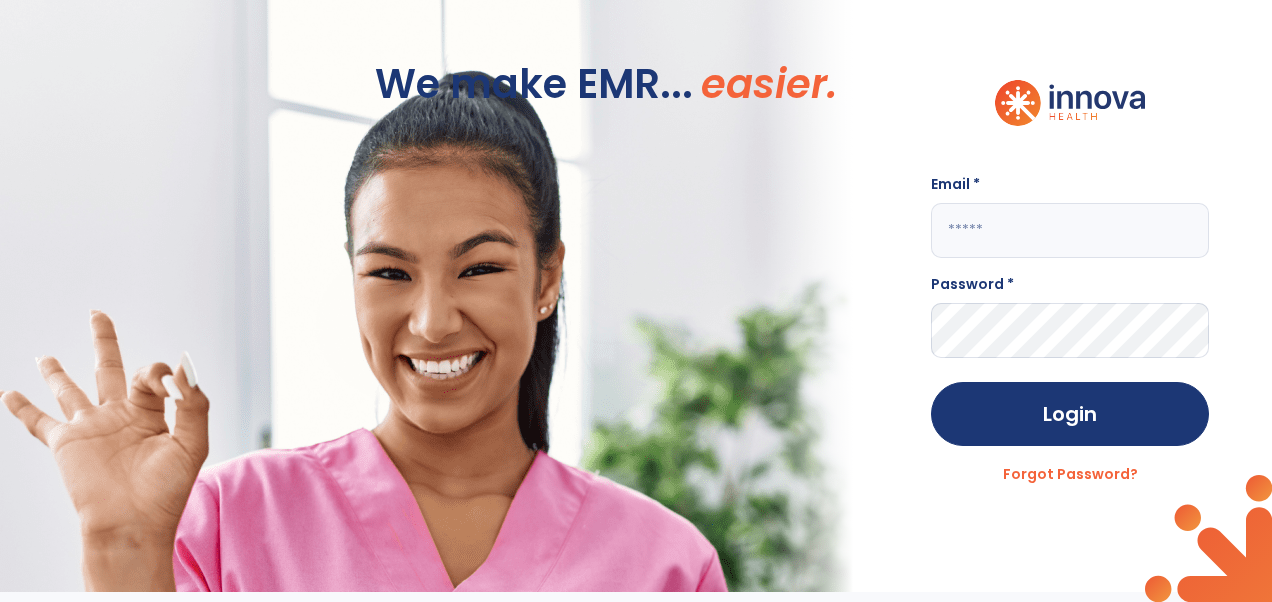 scroll, scrollTop: 0, scrollLeft: 0, axis: both 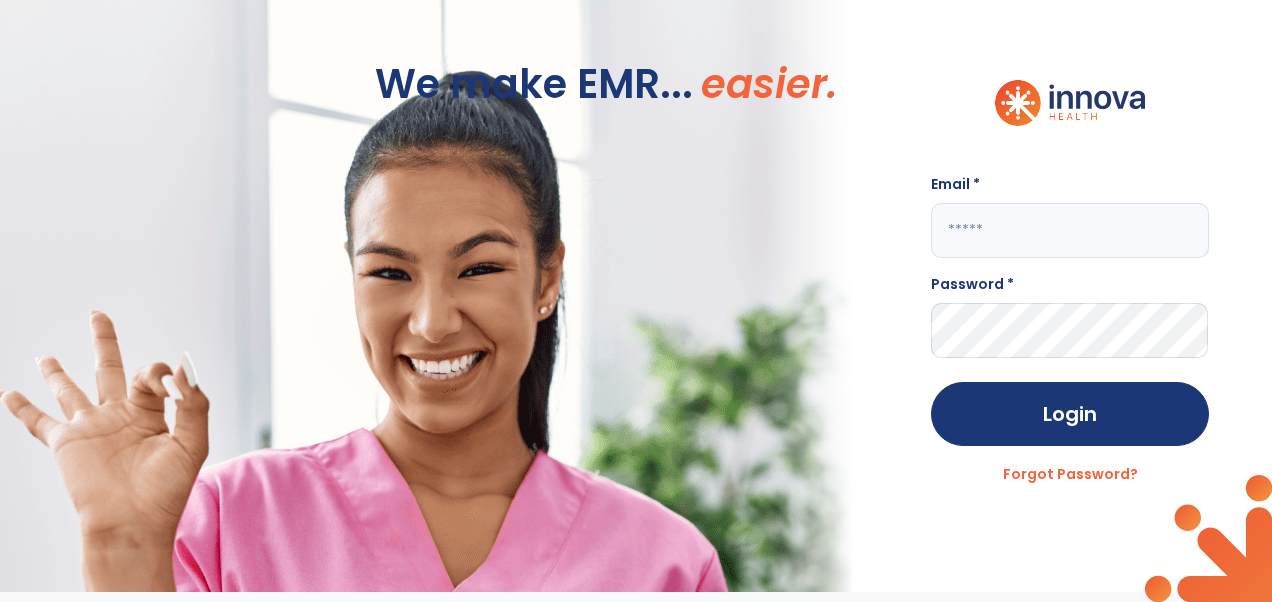 click 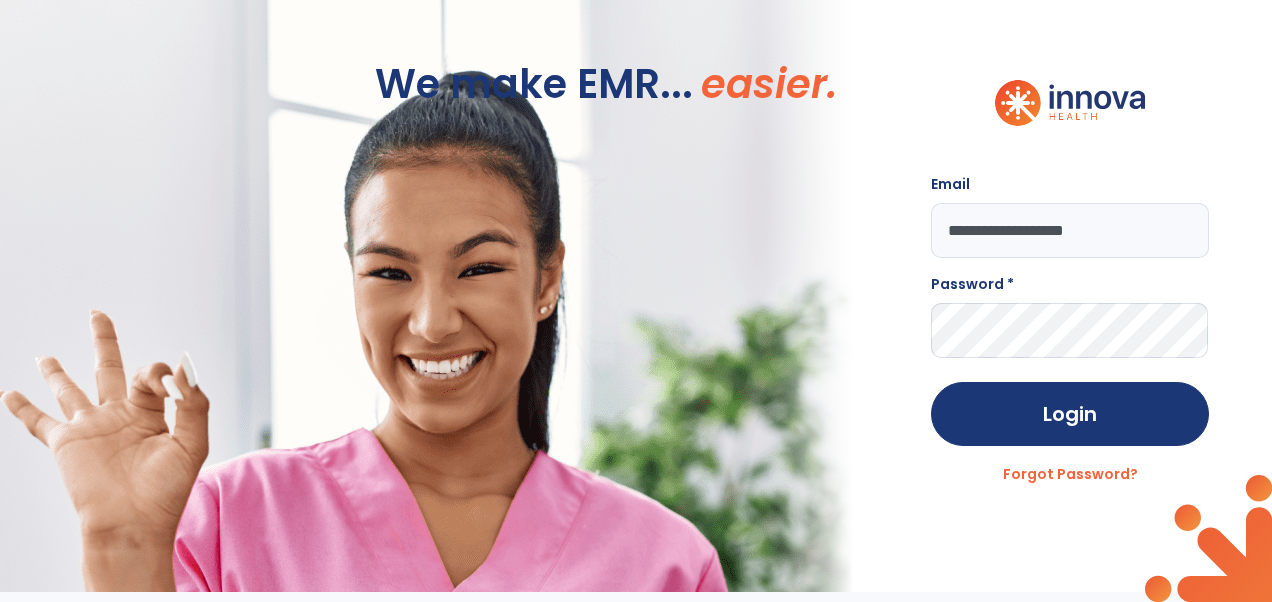 type on "**********" 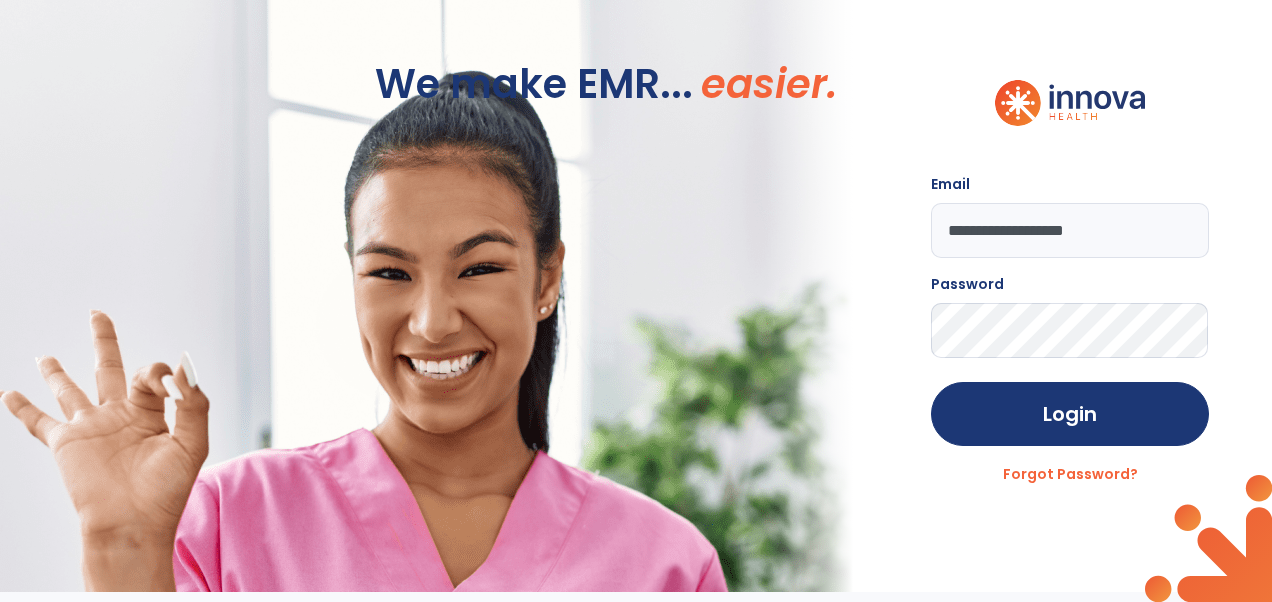 click on "Login" 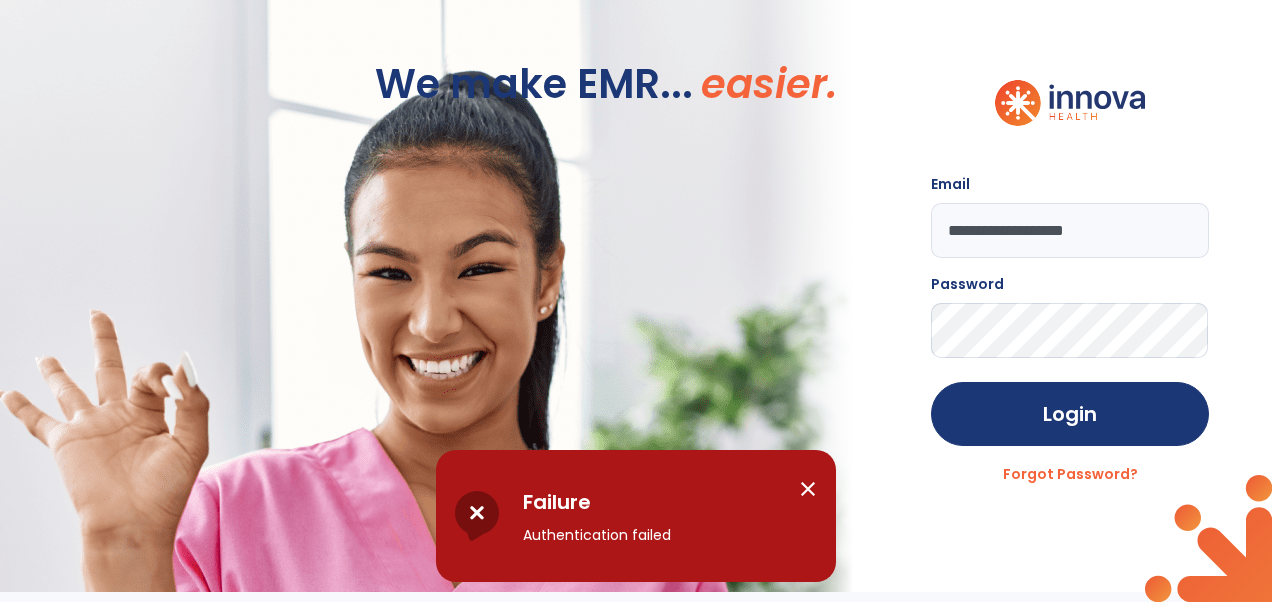 click on "**********" 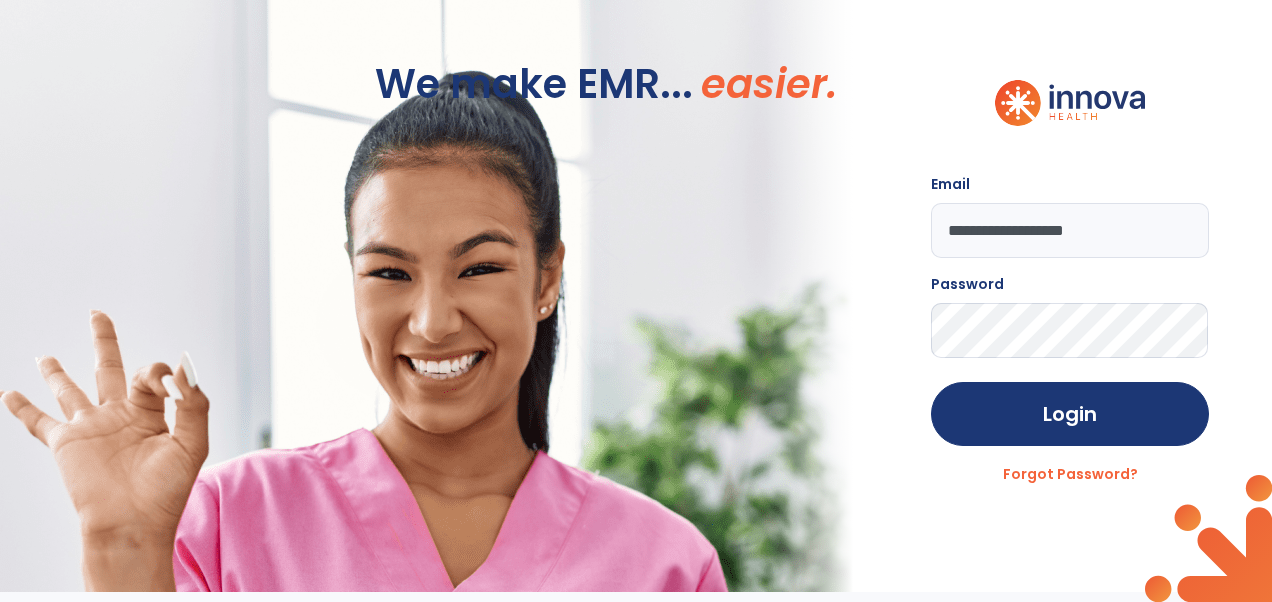 click on "Login" 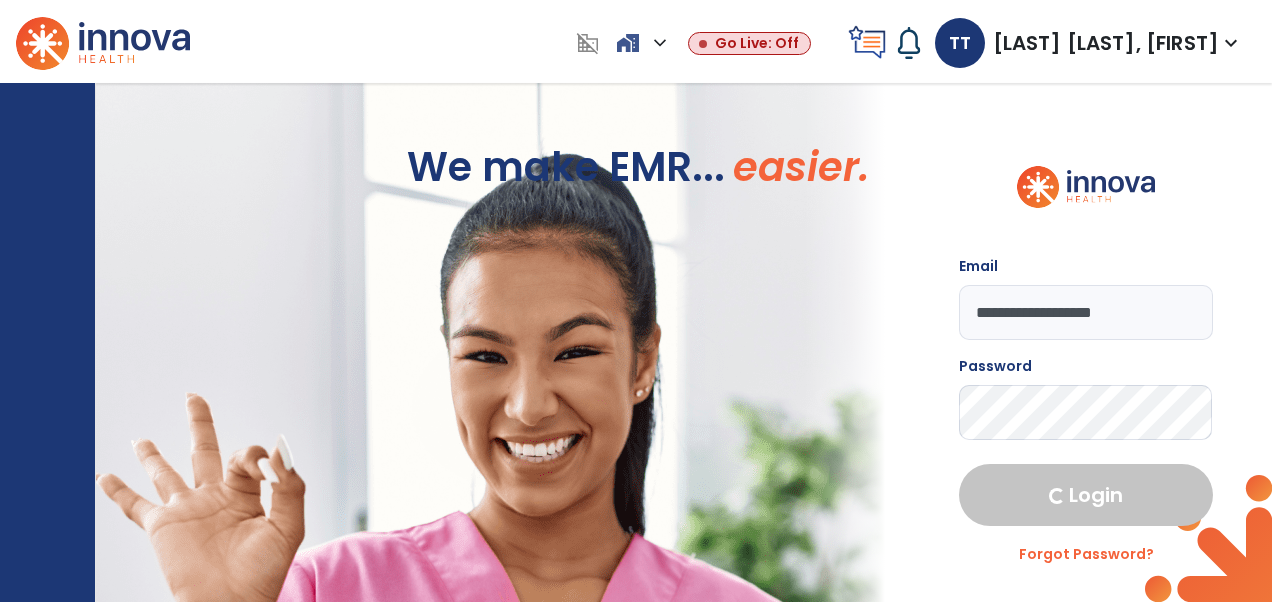 select on "****" 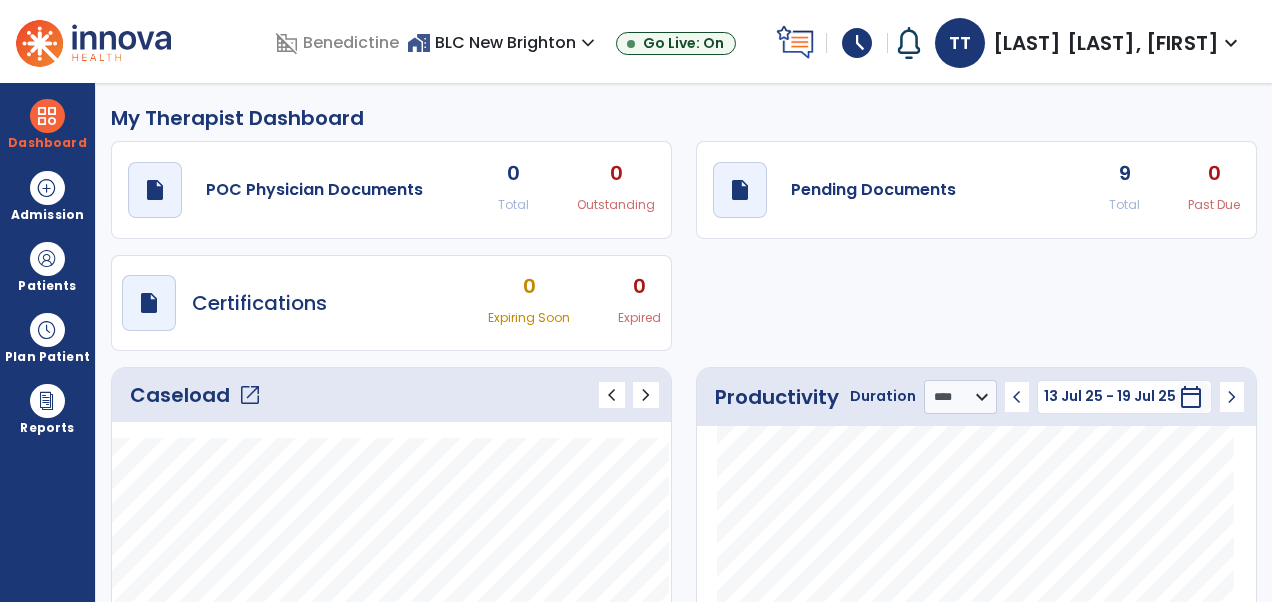 click on "open_in_new" 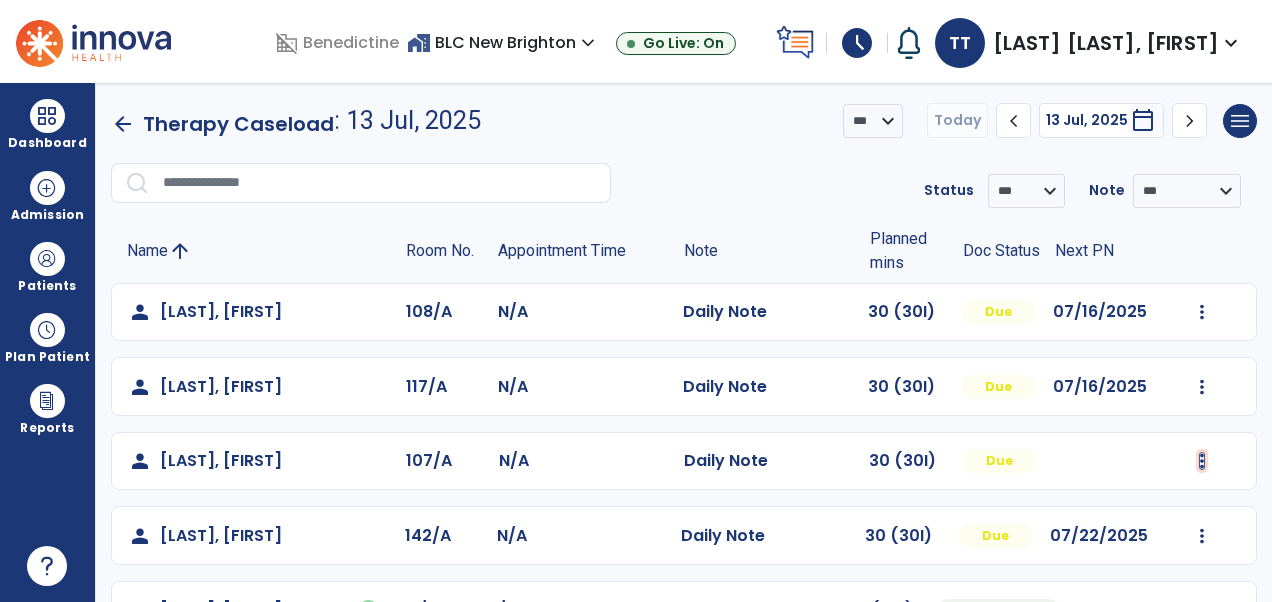 click at bounding box center [1202, 312] 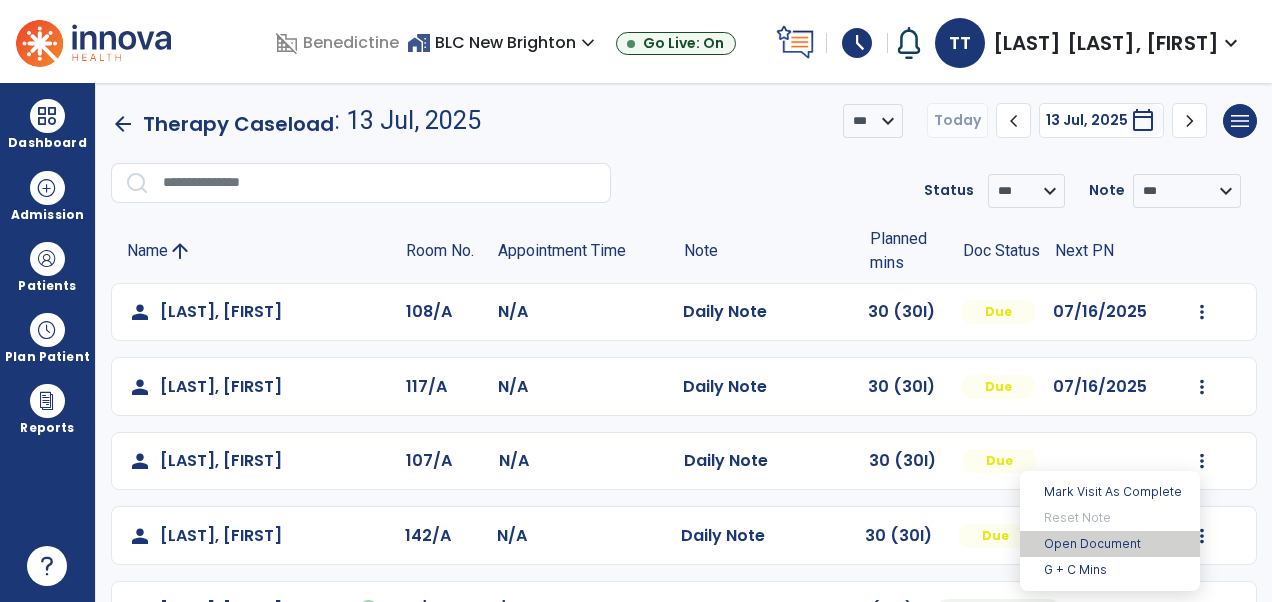 click on "Open Document" at bounding box center [1110, 544] 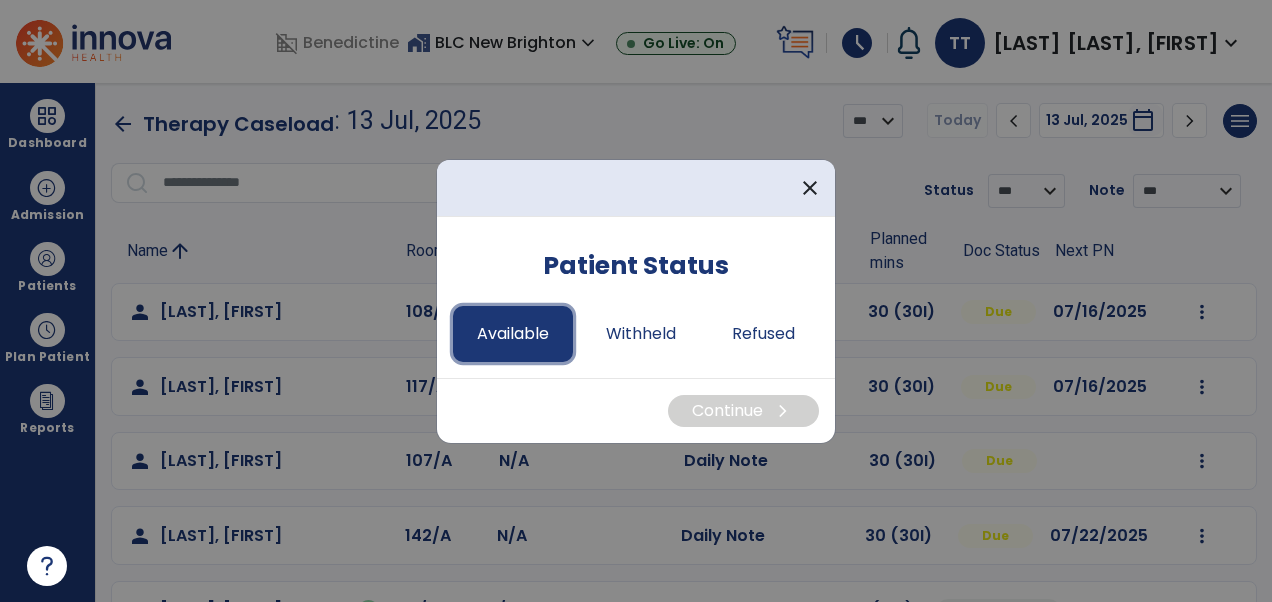 click on "Available" at bounding box center [513, 334] 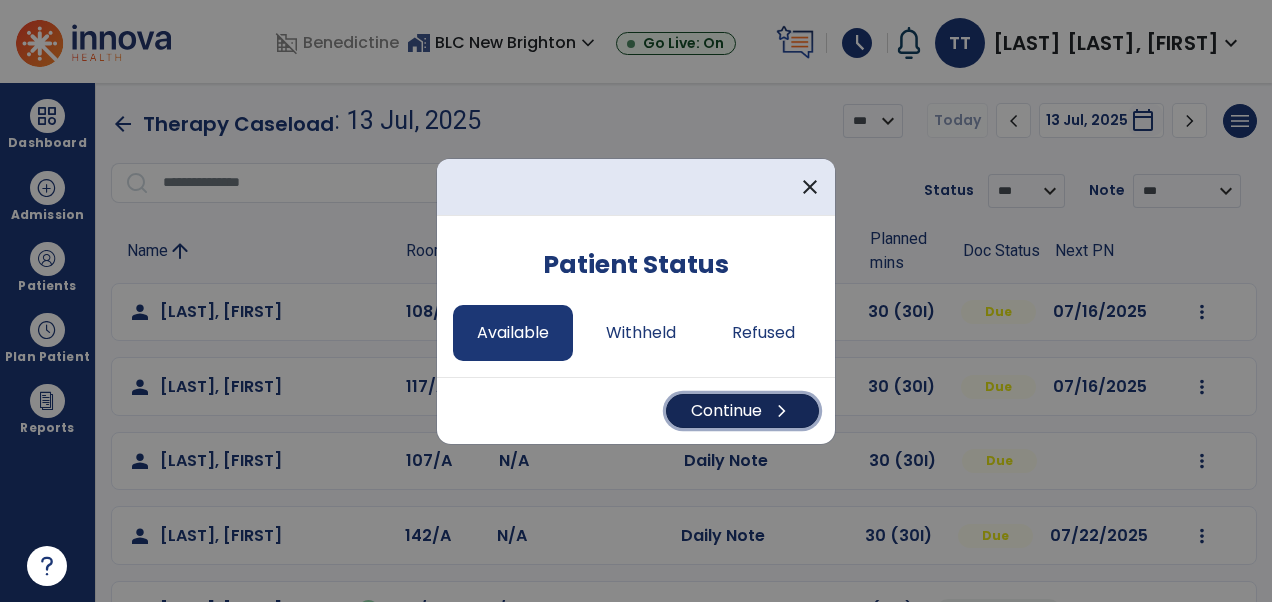 click on "Continue   chevron_right" at bounding box center (742, 411) 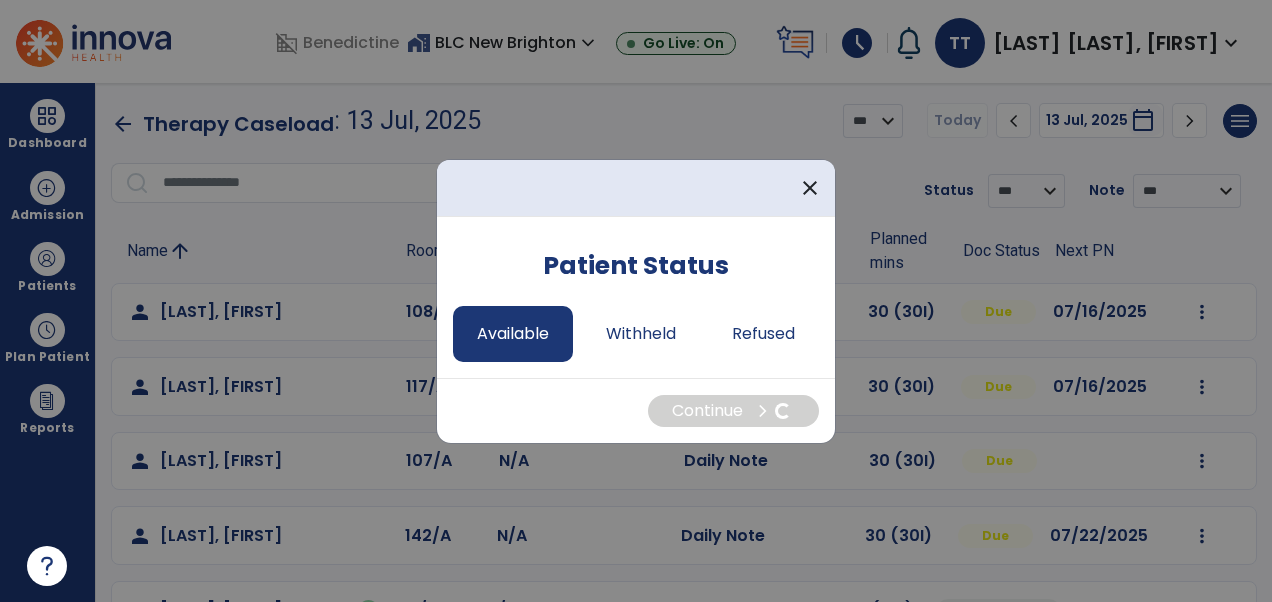 select on "*" 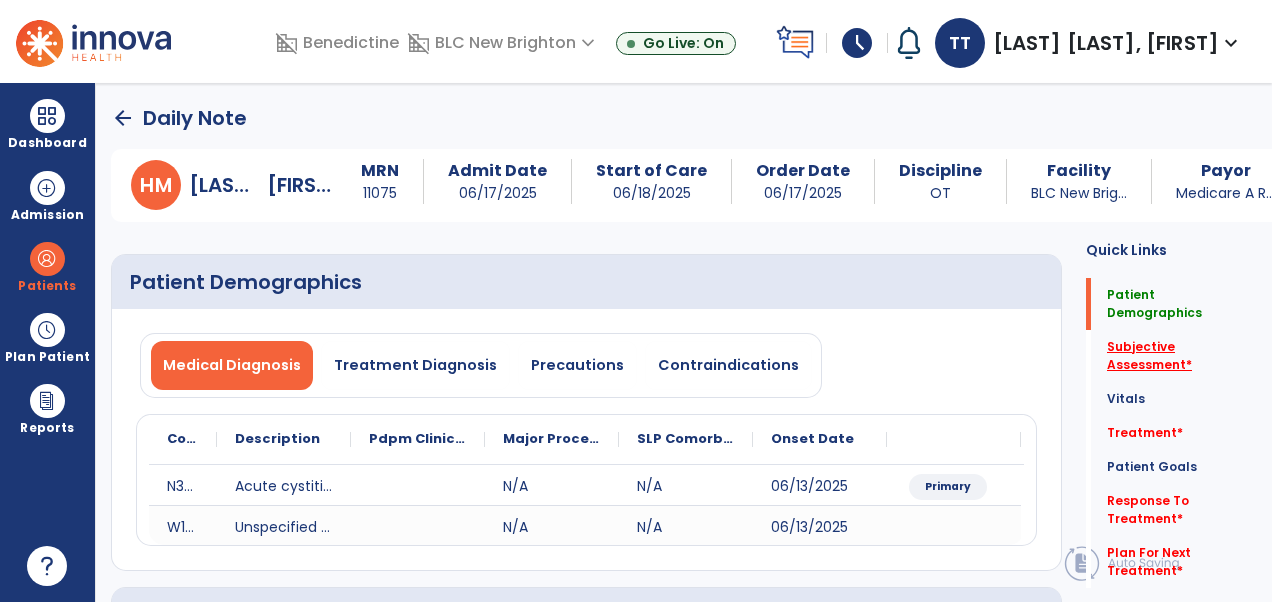 click on "Subjective Assessment   *" 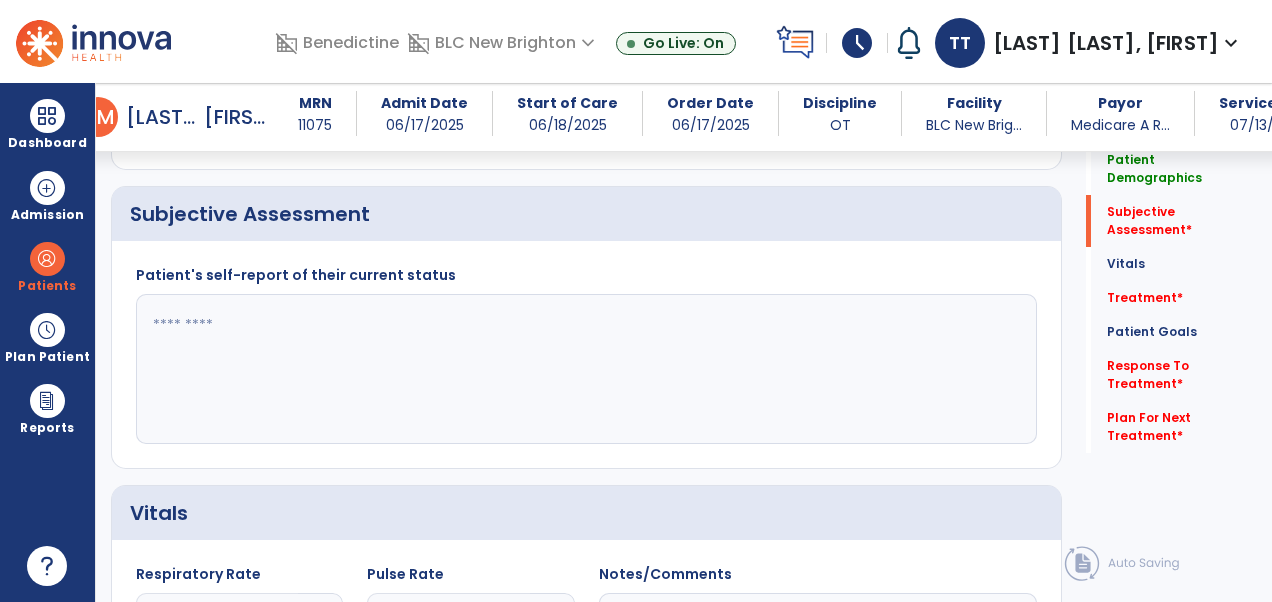 scroll, scrollTop: 384, scrollLeft: 0, axis: vertical 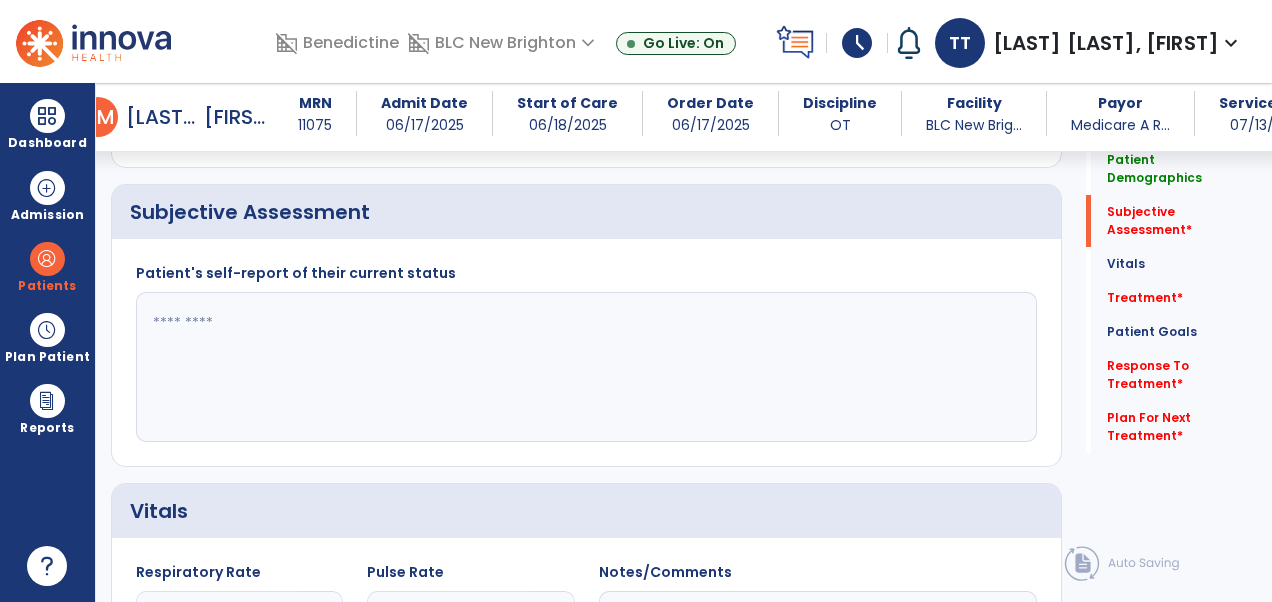 click 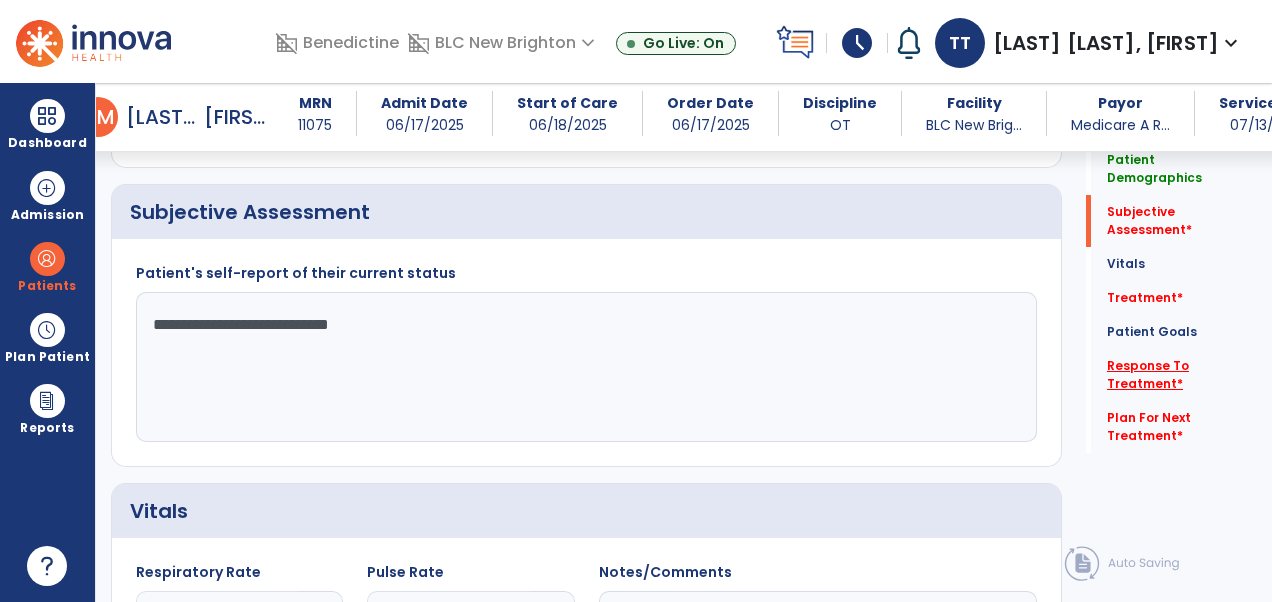 type on "**********" 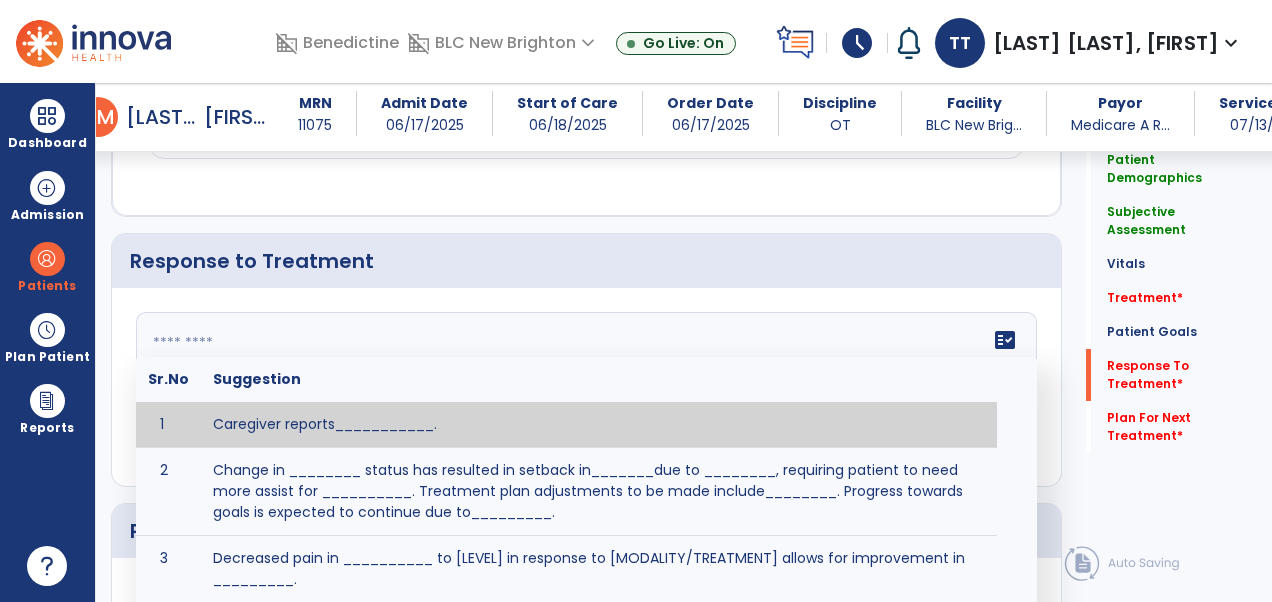 click on "fact_check  Sr.No Suggestion 1 Caregiver reports___________. 2 Change in ________ status has resulted in setback in_______due to ________, requiring patient to need more assist for __________.   Treatment plan adjustments to be made include________.  Progress towards goals is expected to continue due to_________. 3 Decreased pain in __________ to [LEVEL] in response to [MODALITY/TREATMENT] allows for improvement in _________. 4 Functional gains in _______ have impacted the patient's ability to perform_________ with a reduction in assist levels to_________. 5 Functional progress this week has been significant due to__________. 6 Gains in ________ have improved the patient's ability to perform ______with decreased levels of assist to___________. 7 Improvement in ________allows patient to tolerate higher levels of challenges in_________. 8 Pain in [AREA] has decreased to [LEVEL] in response to [TREATMENT/MODALITY], allowing fore ease in completing__________. 9 10 11 12 13 14 15 16 17 18 19 20 21" 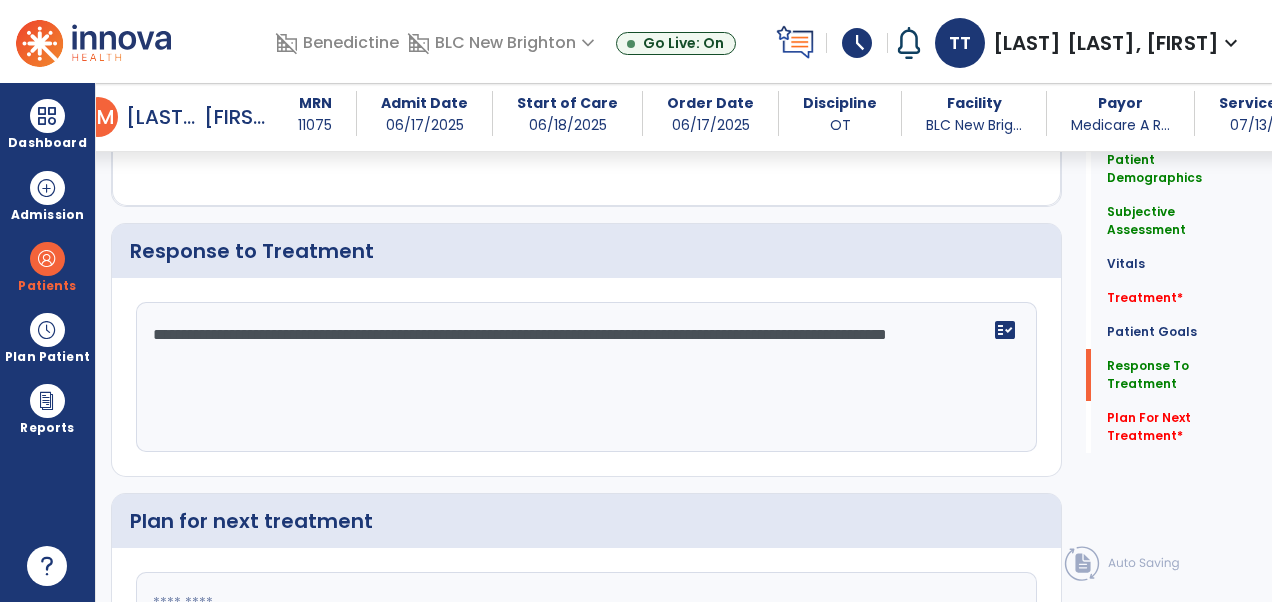drag, startPoint x: 619, startPoint y: 324, endPoint x: 554, endPoint y: 322, distance: 65.03076 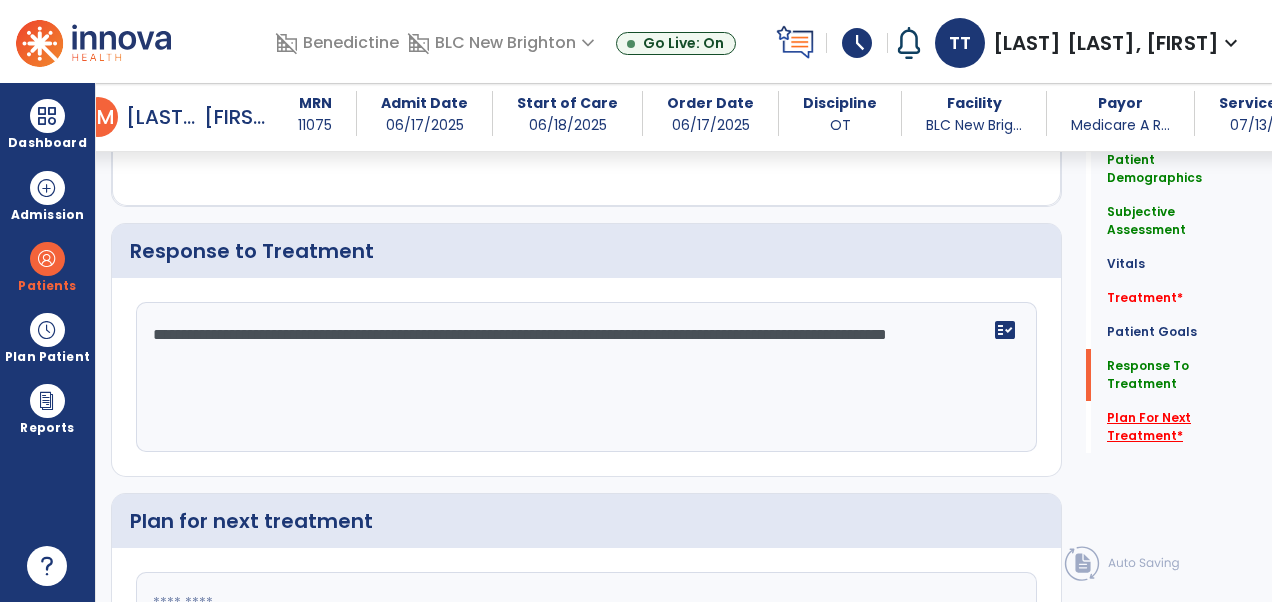 type on "**********" 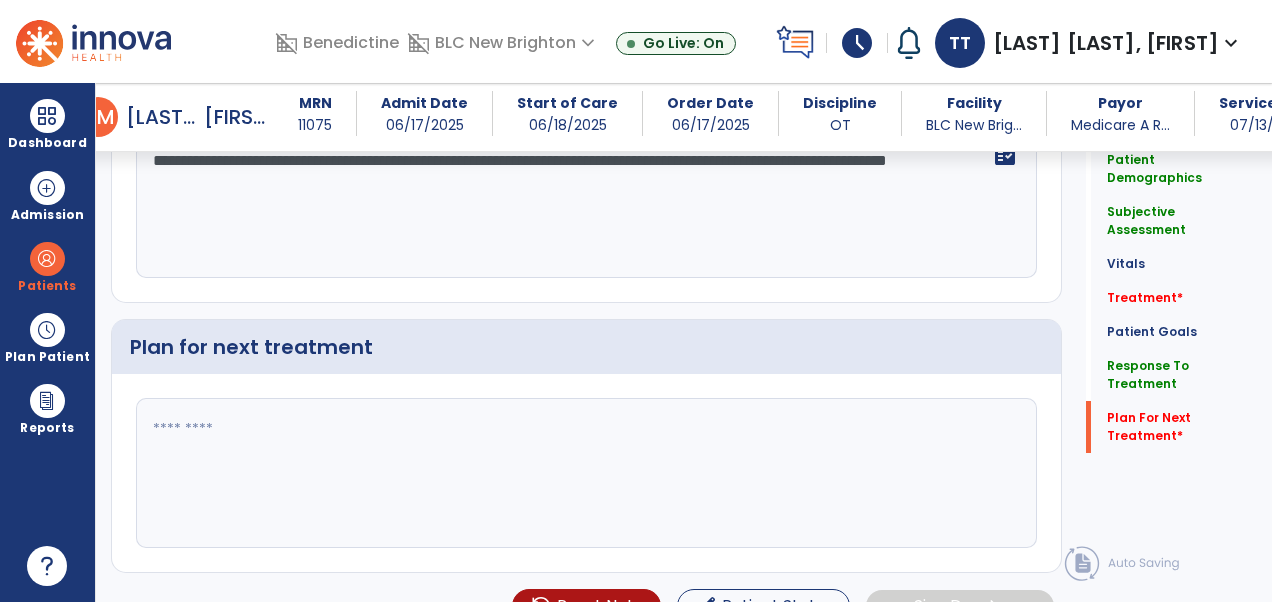 scroll, scrollTop: 2856, scrollLeft: 0, axis: vertical 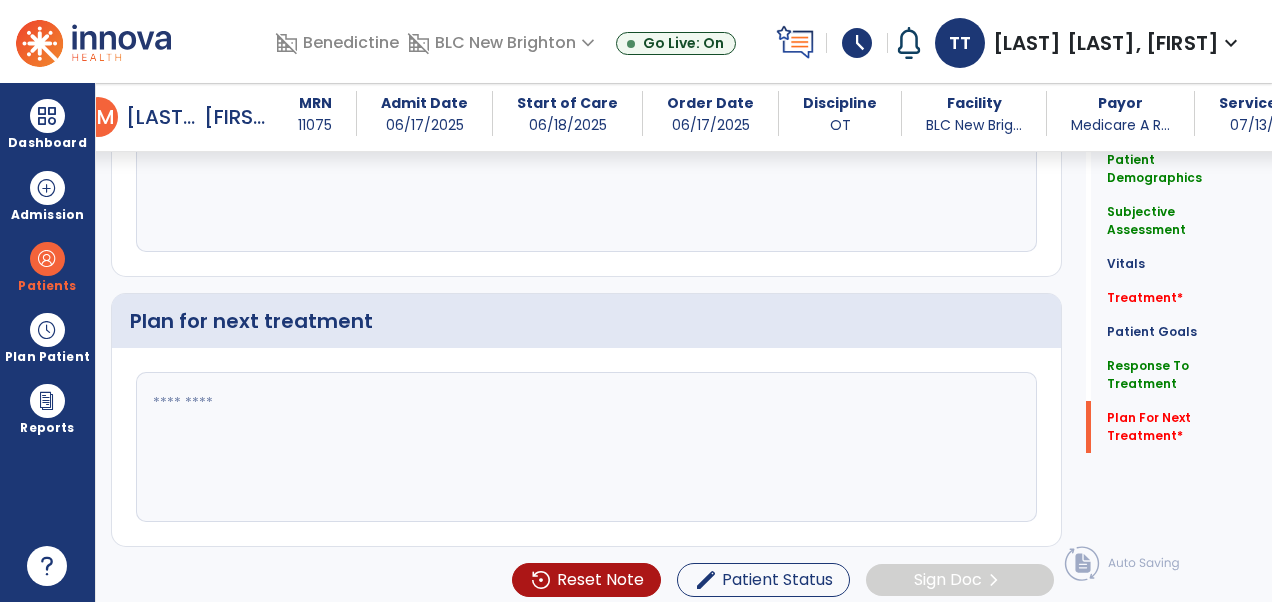 click 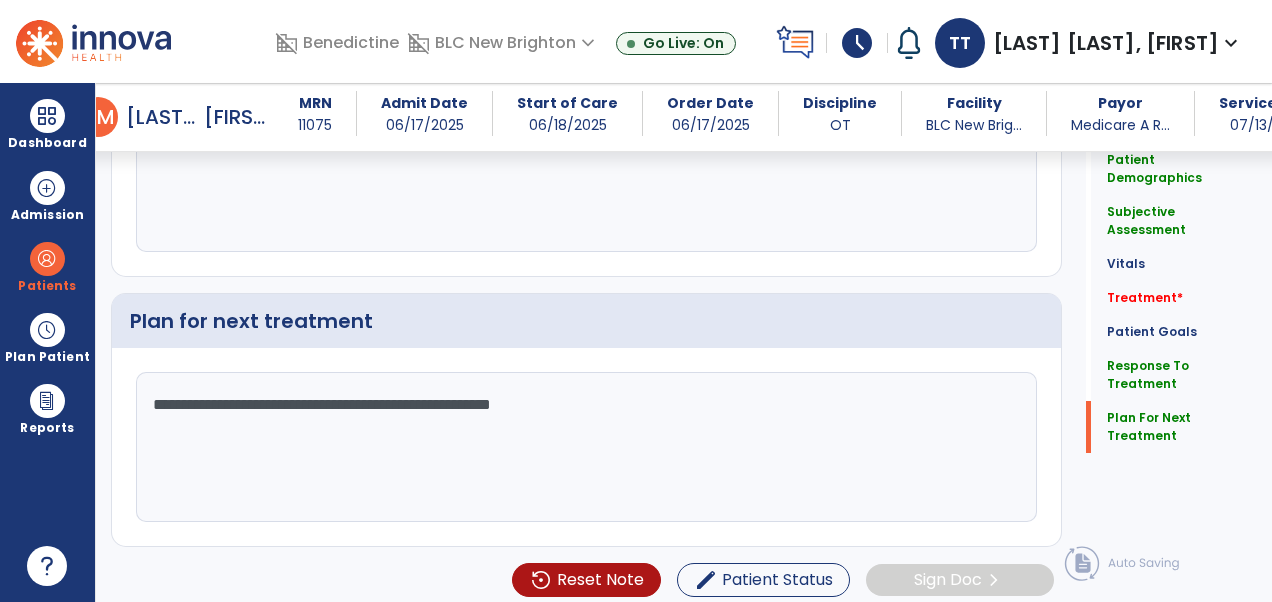 type on "**********" 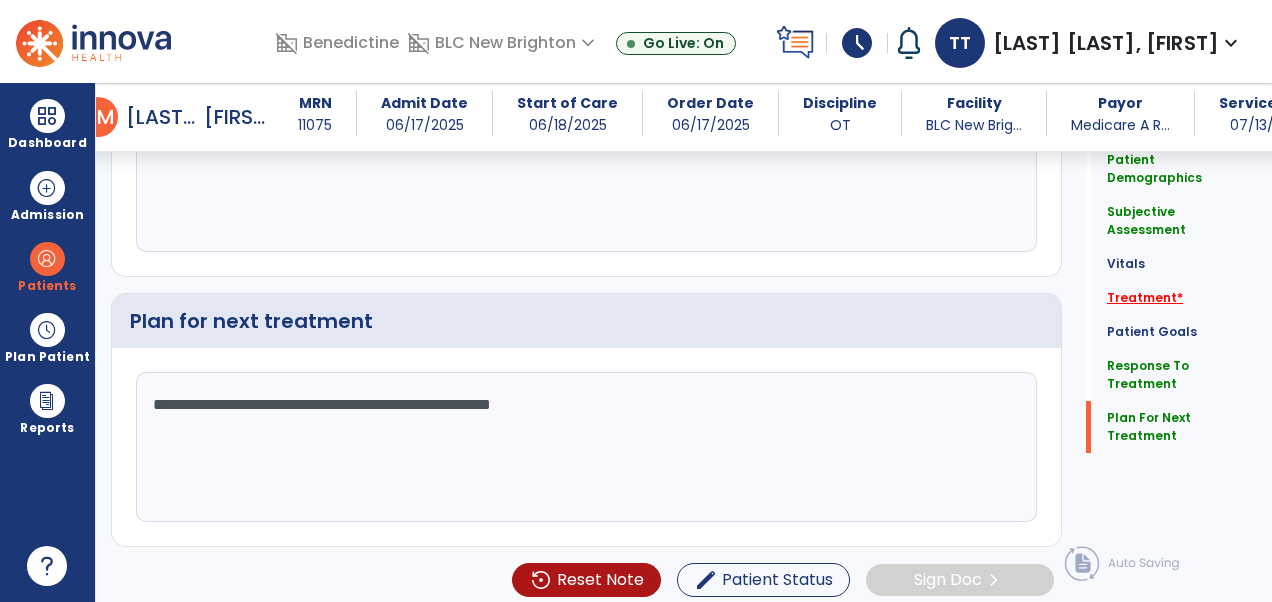 click on "Treatment   *" 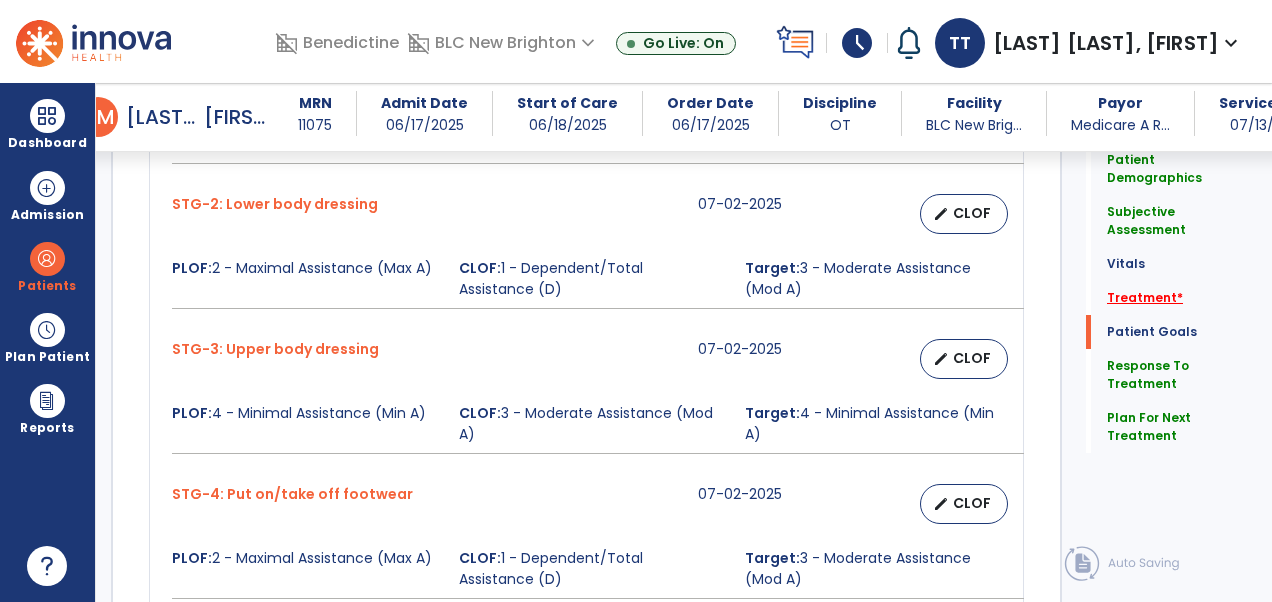 click on "Treatment   *" 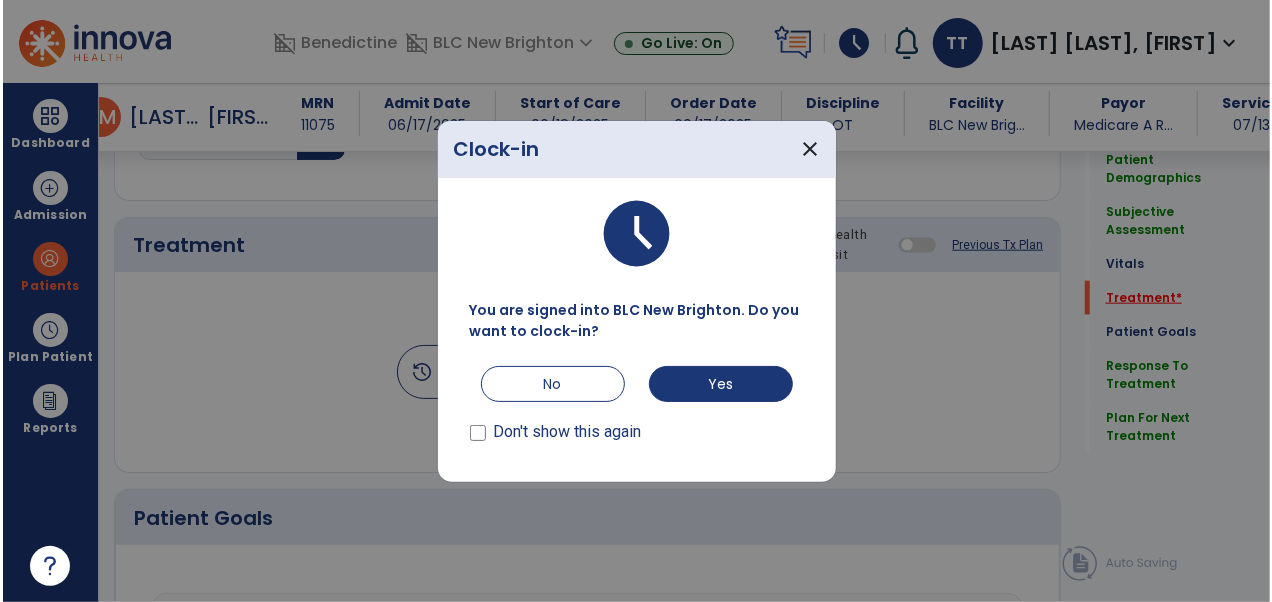 scroll, scrollTop: 1072, scrollLeft: 0, axis: vertical 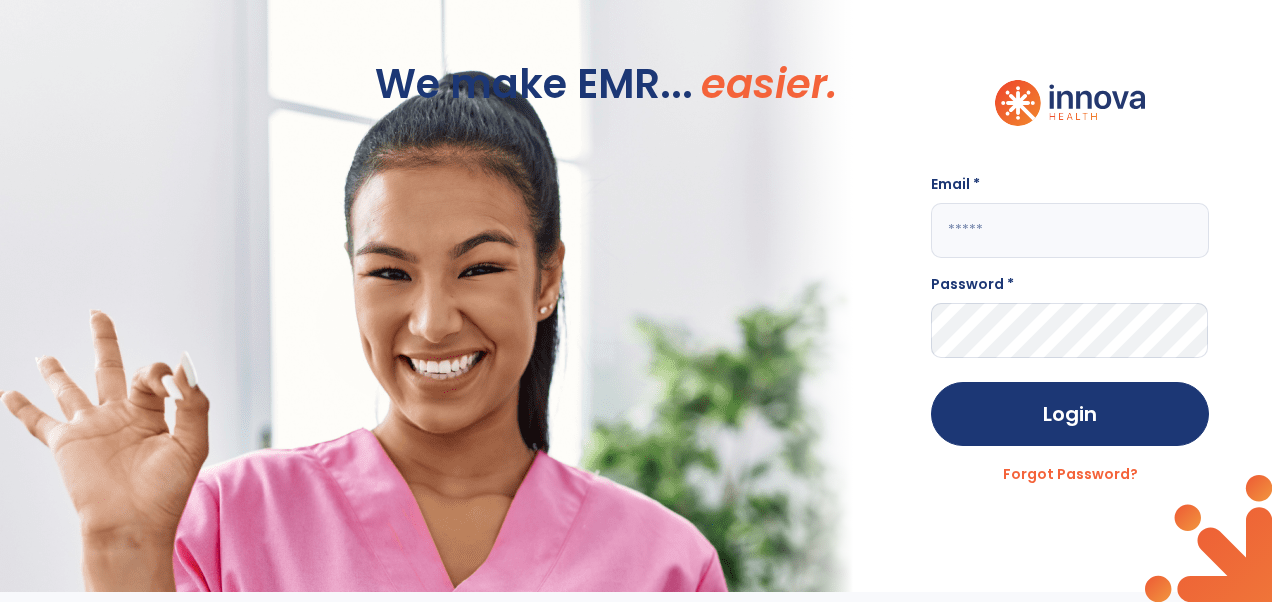 click 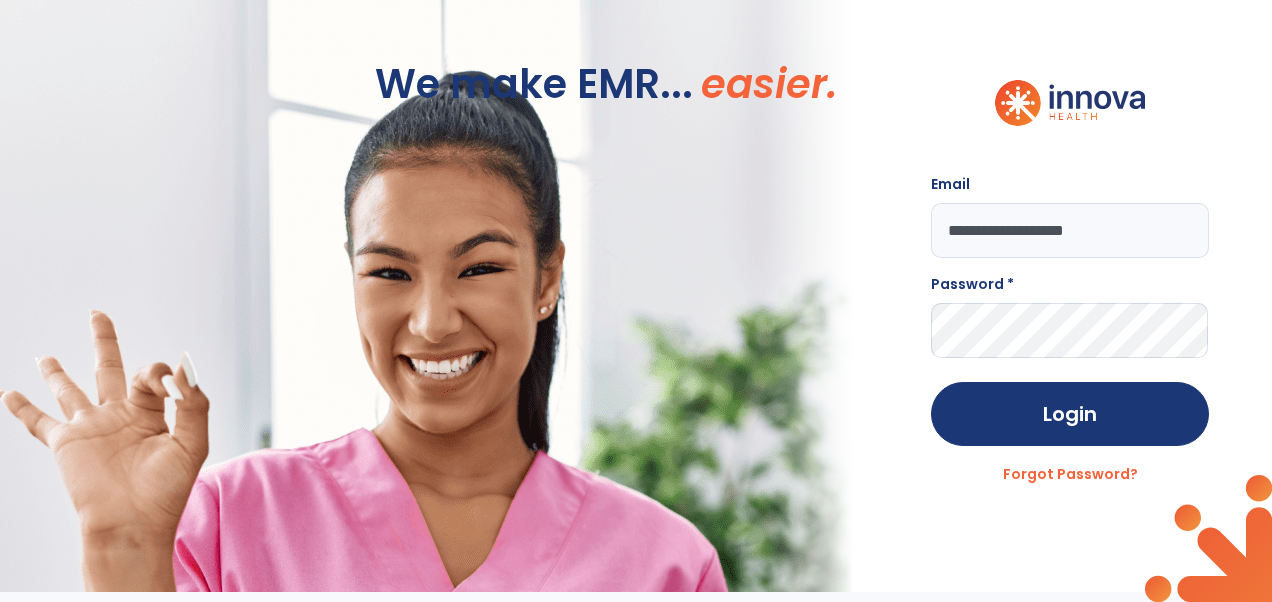 type on "**********" 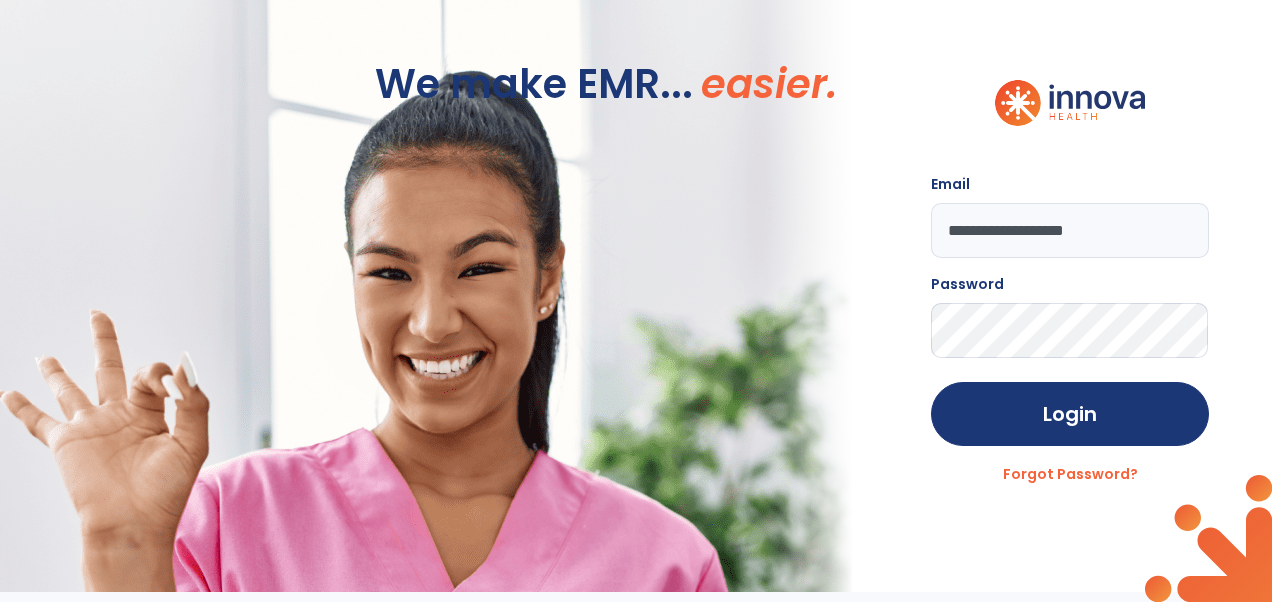 click on "Login" 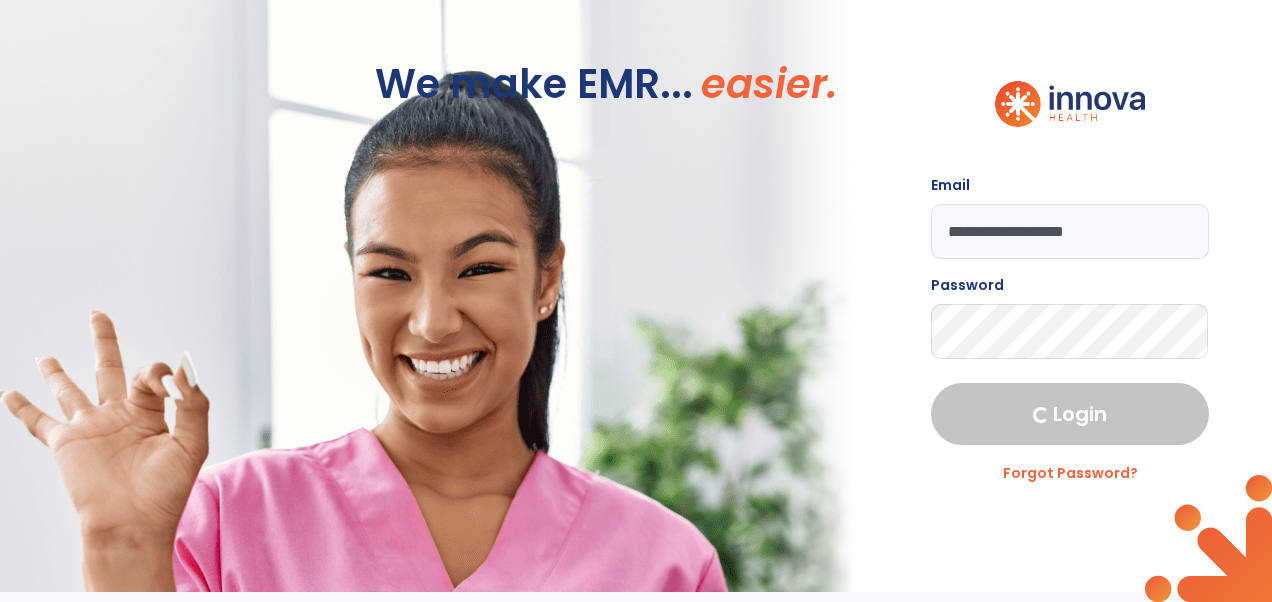 select on "****" 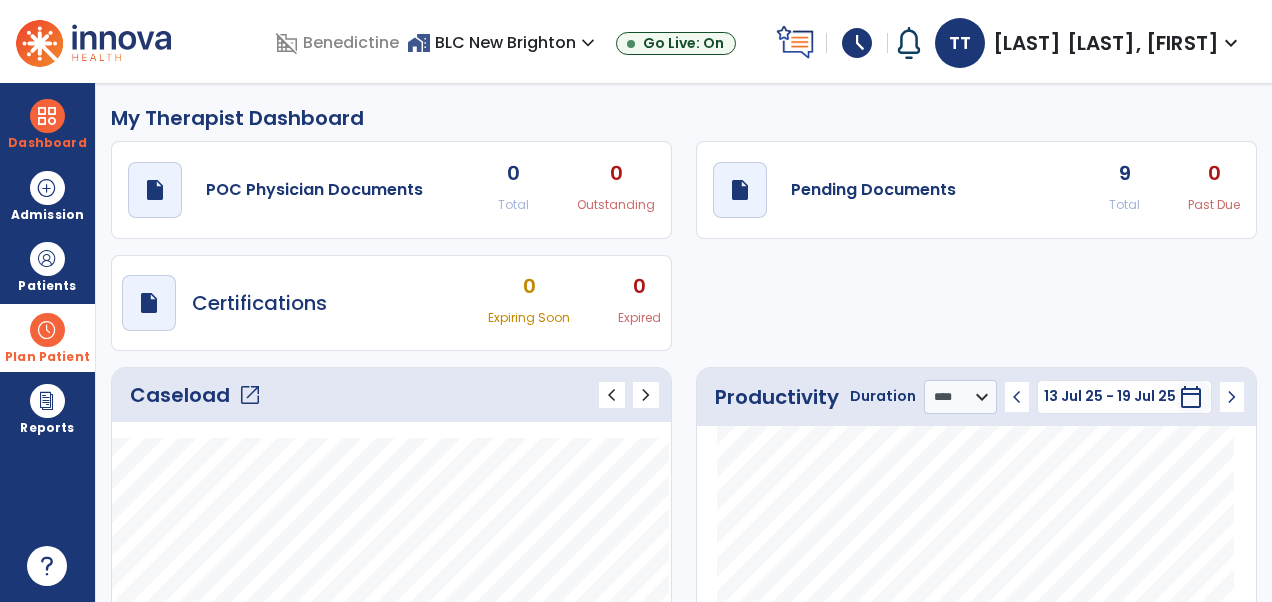 click at bounding box center (47, 330) 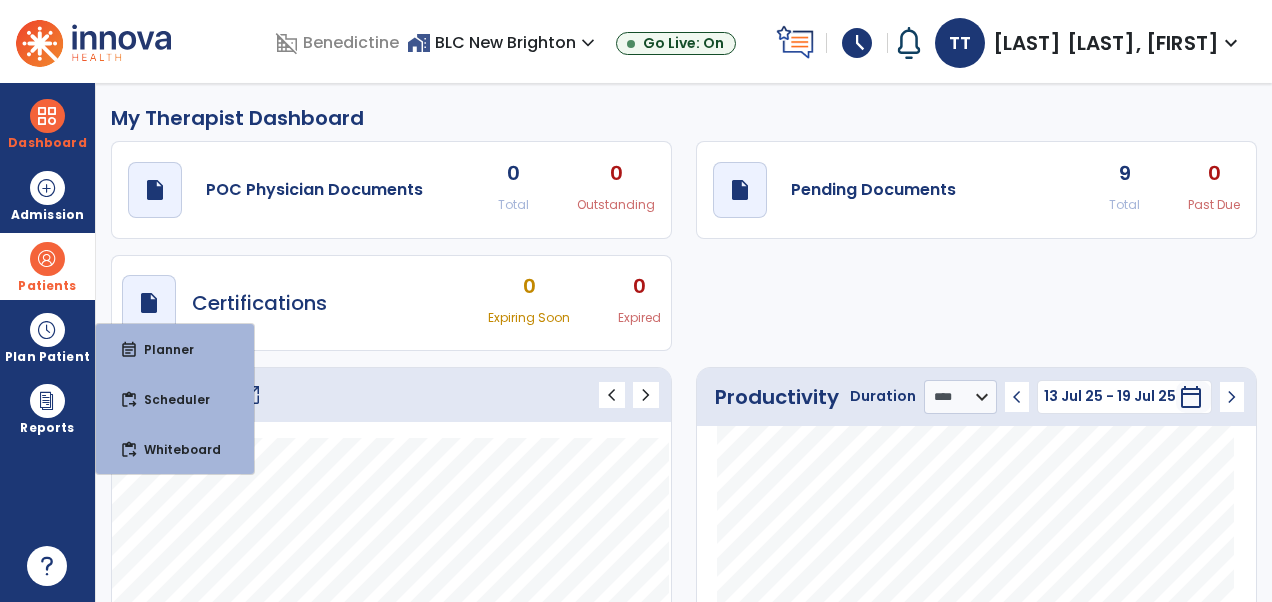 click at bounding box center [47, 259] 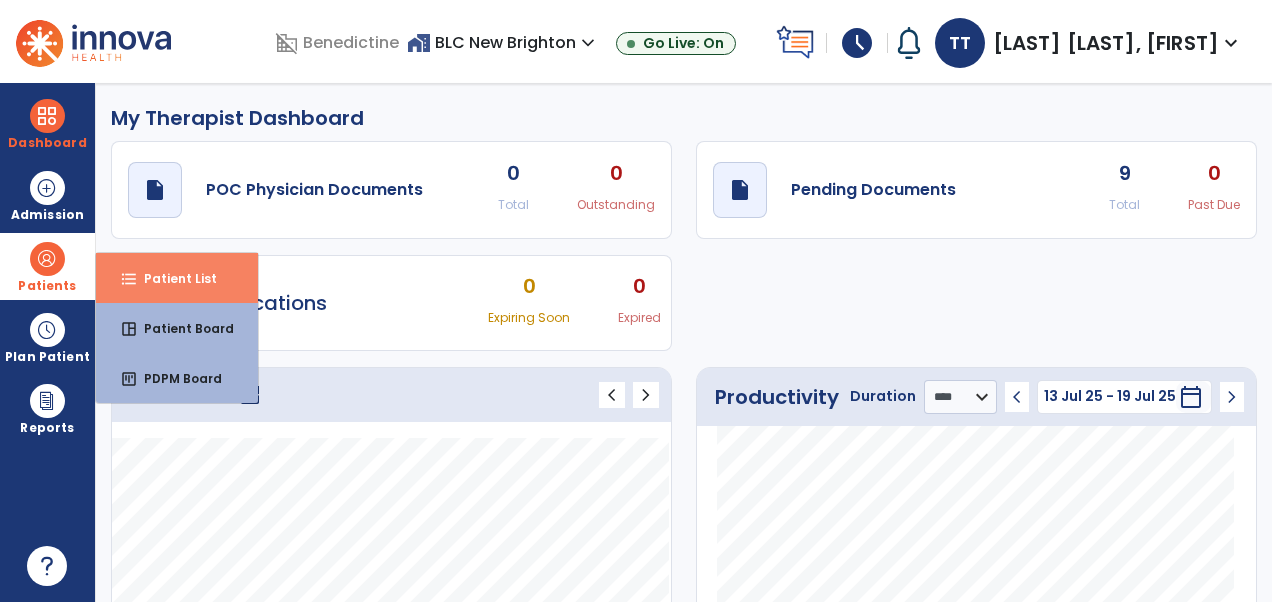 click on "Patient List" at bounding box center [172, 278] 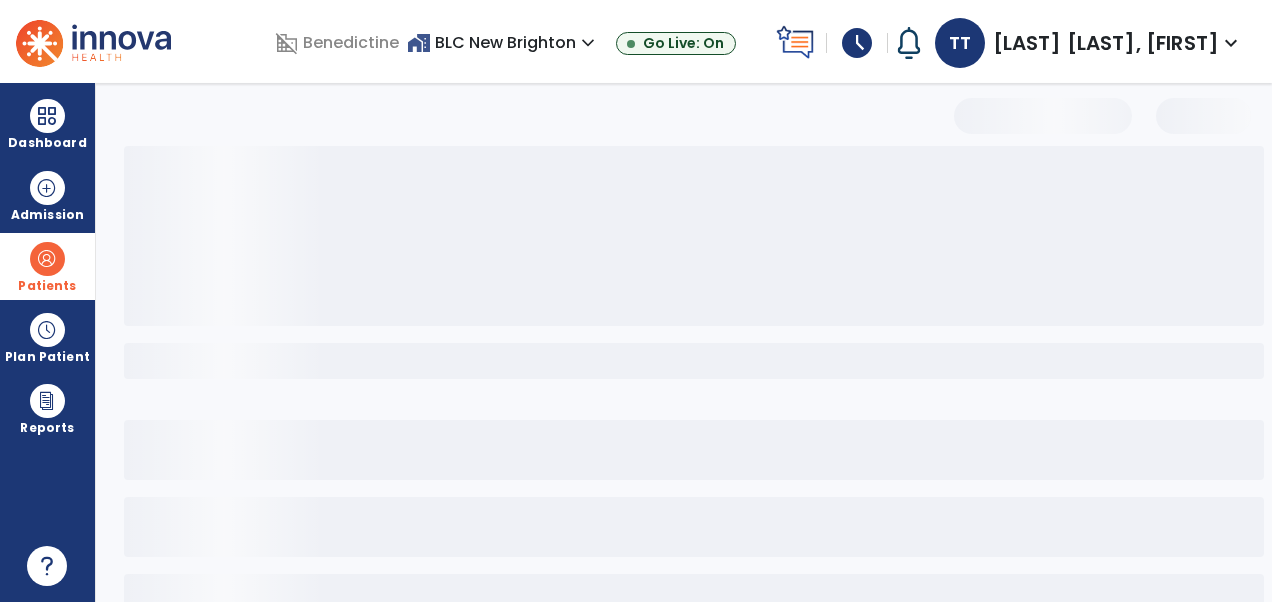select on "***" 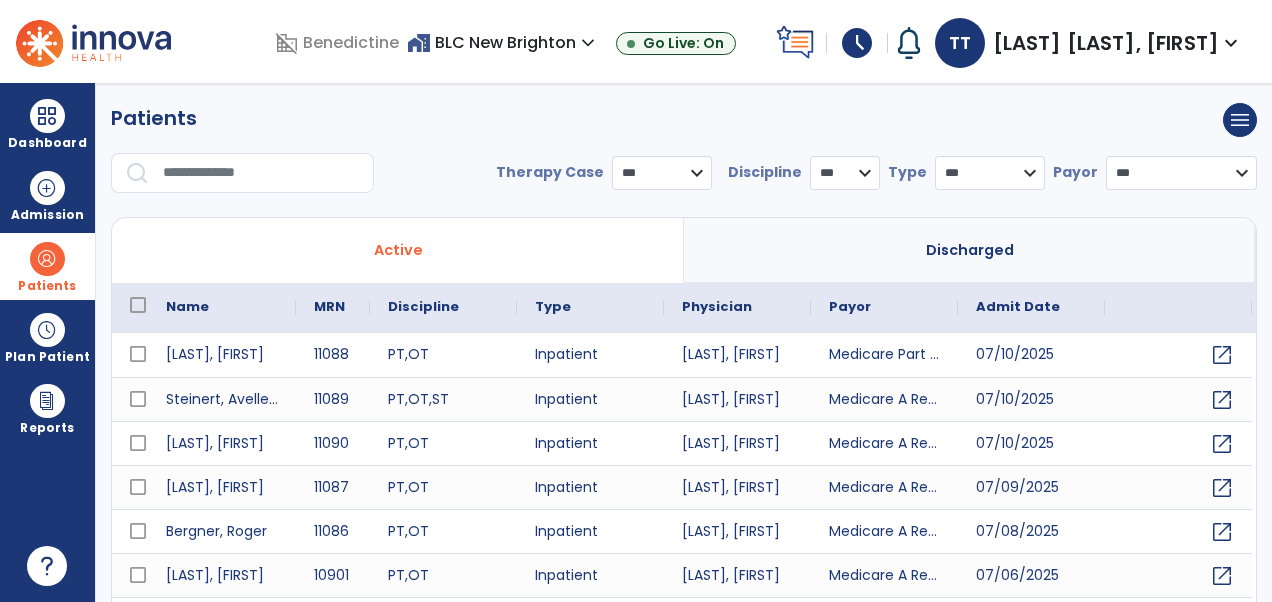 click at bounding box center [261, 173] 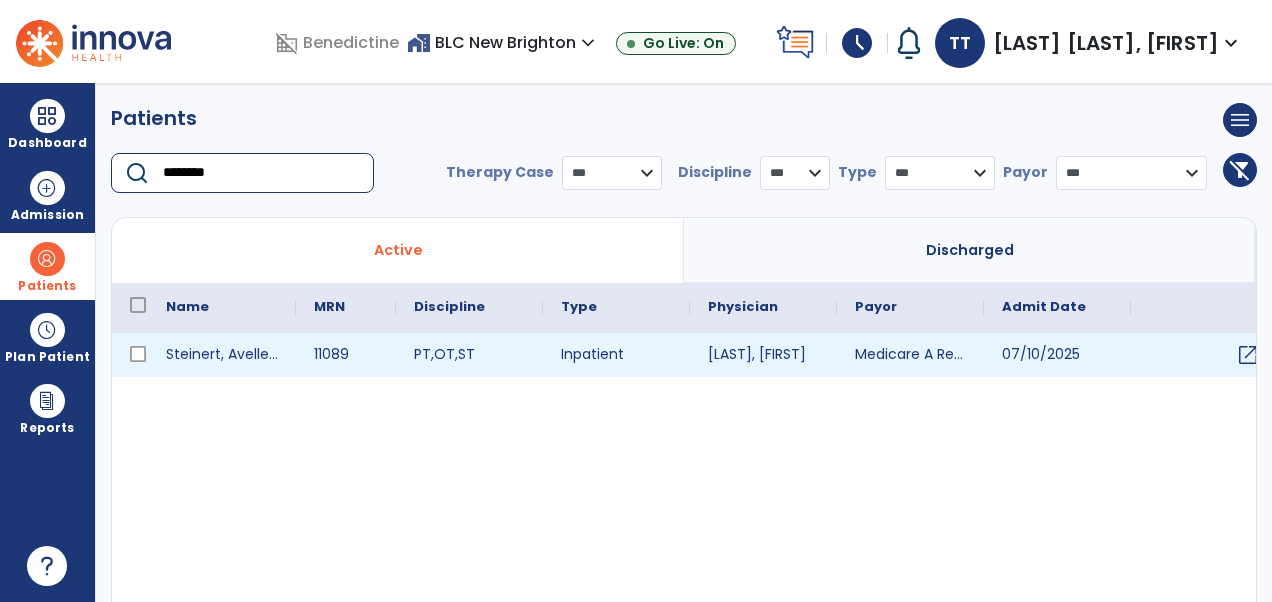 type on "********" 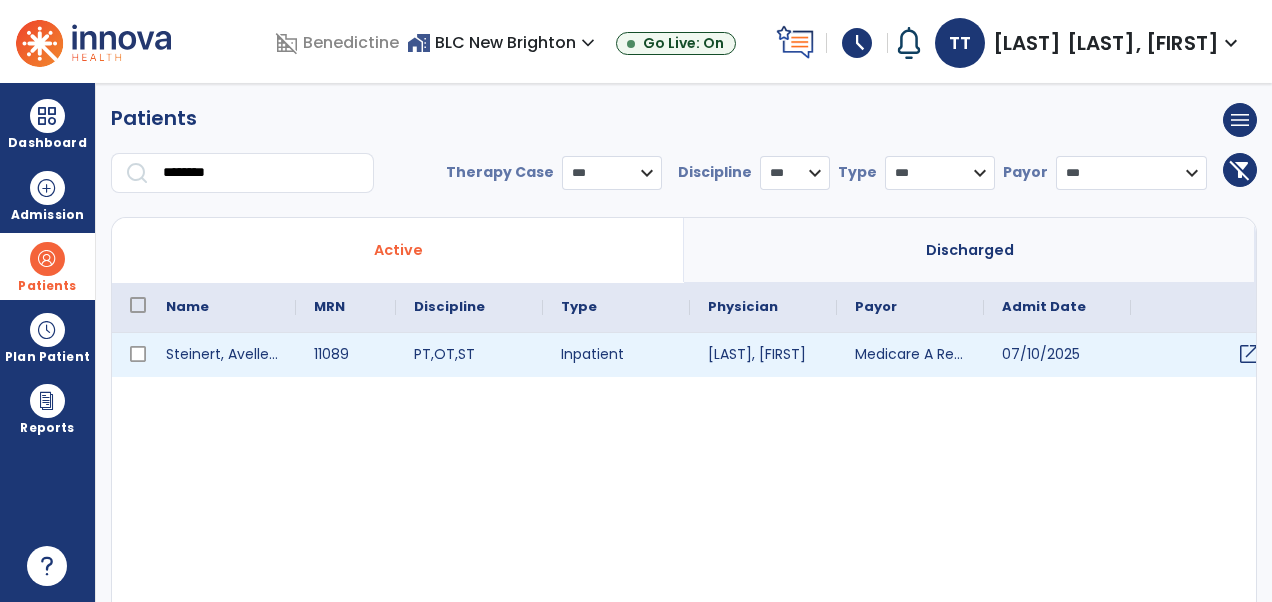 click on "open_in_new" at bounding box center (1249, 354) 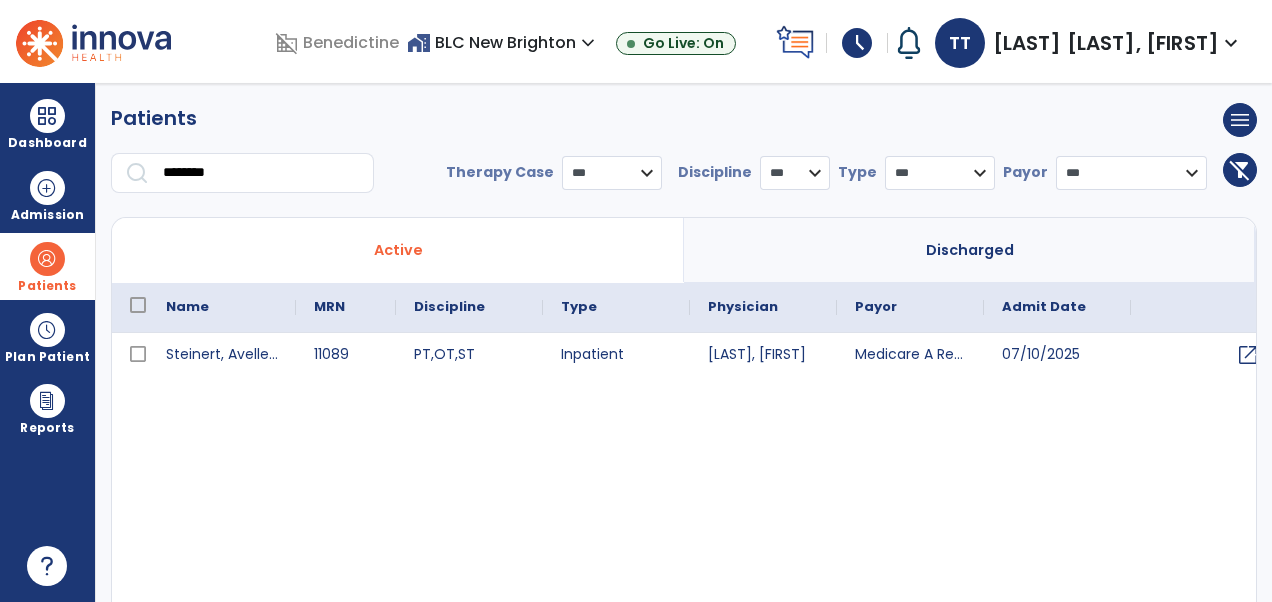 select on "**********" 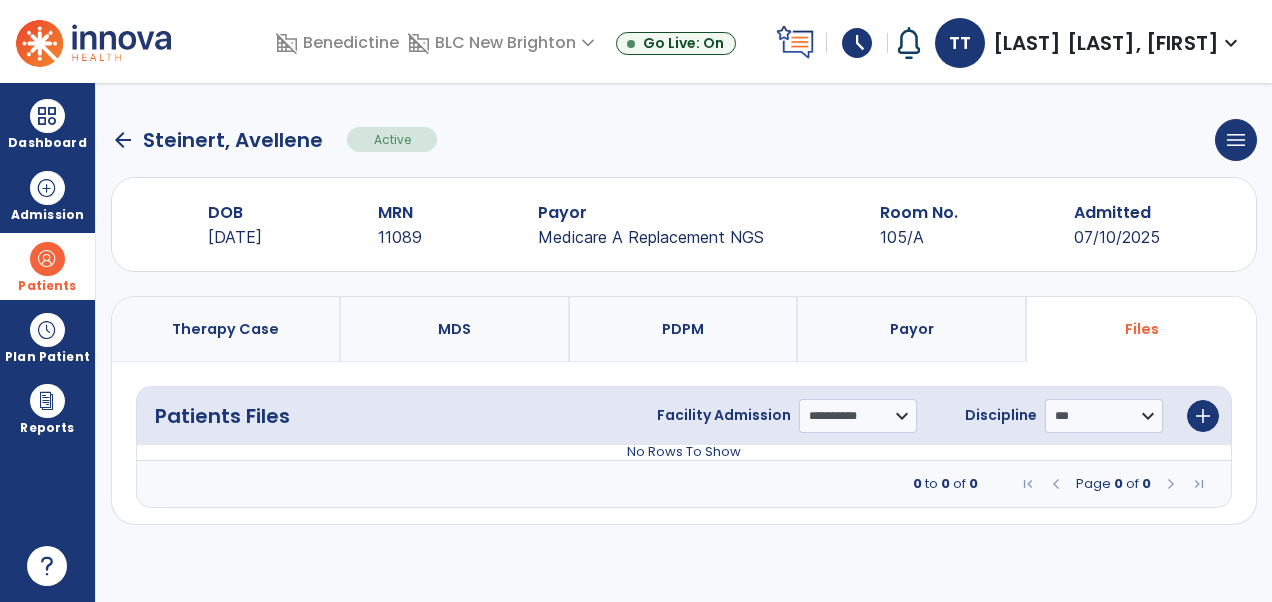 click on "Files" at bounding box center (1141, 329) 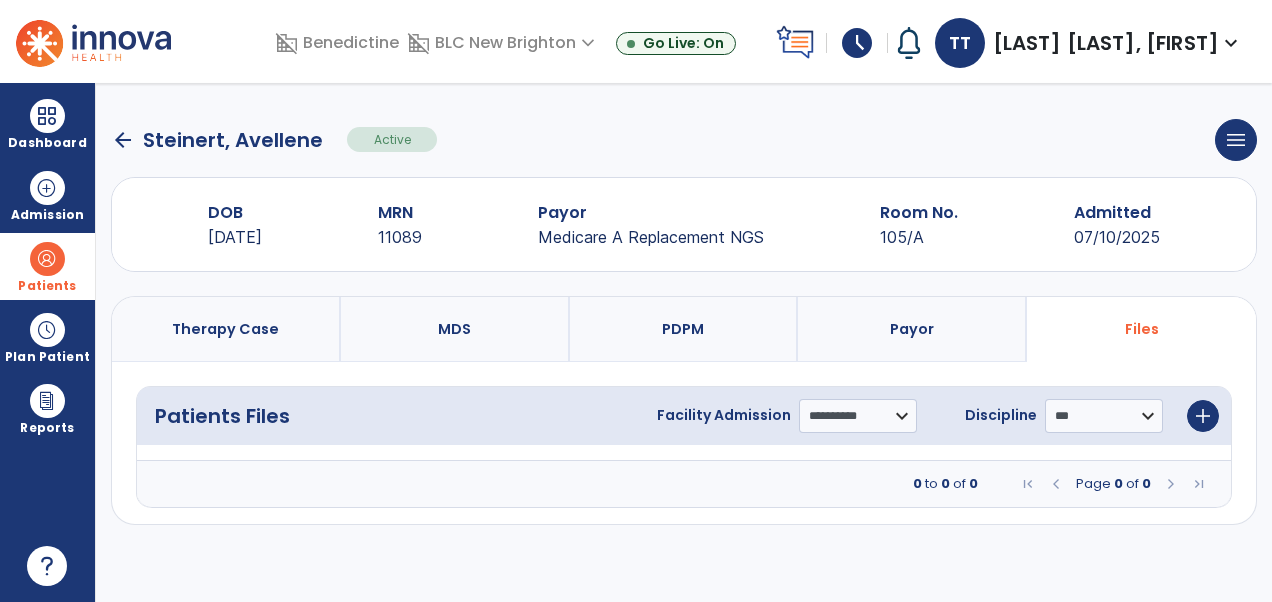 click on "**********" 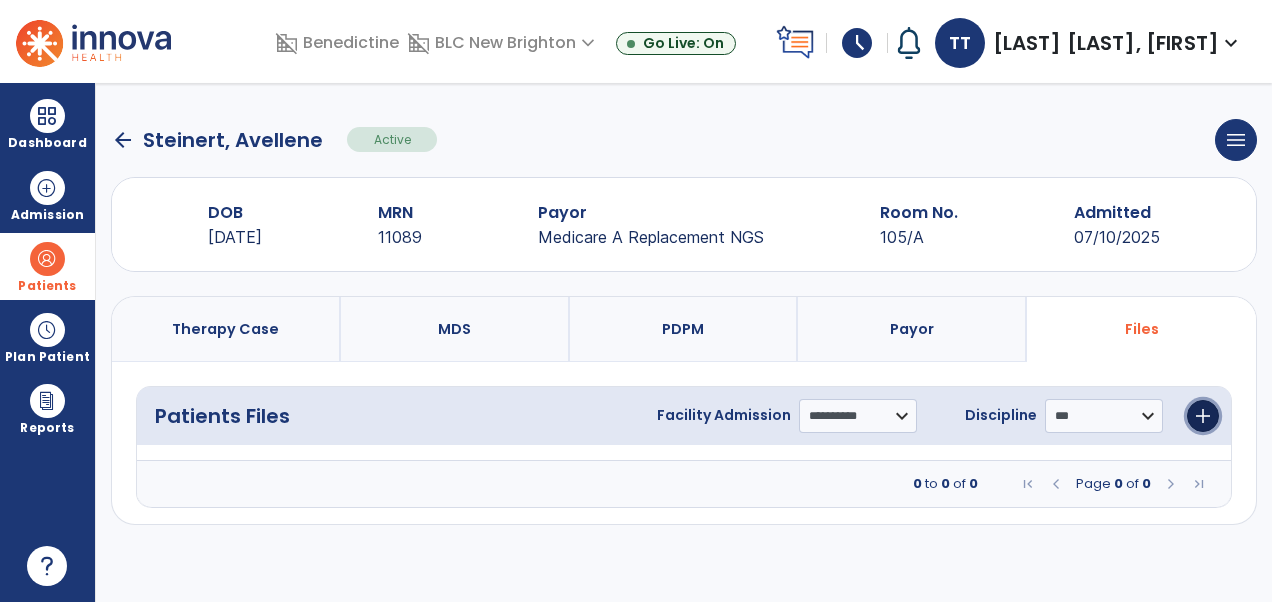 click on "add" 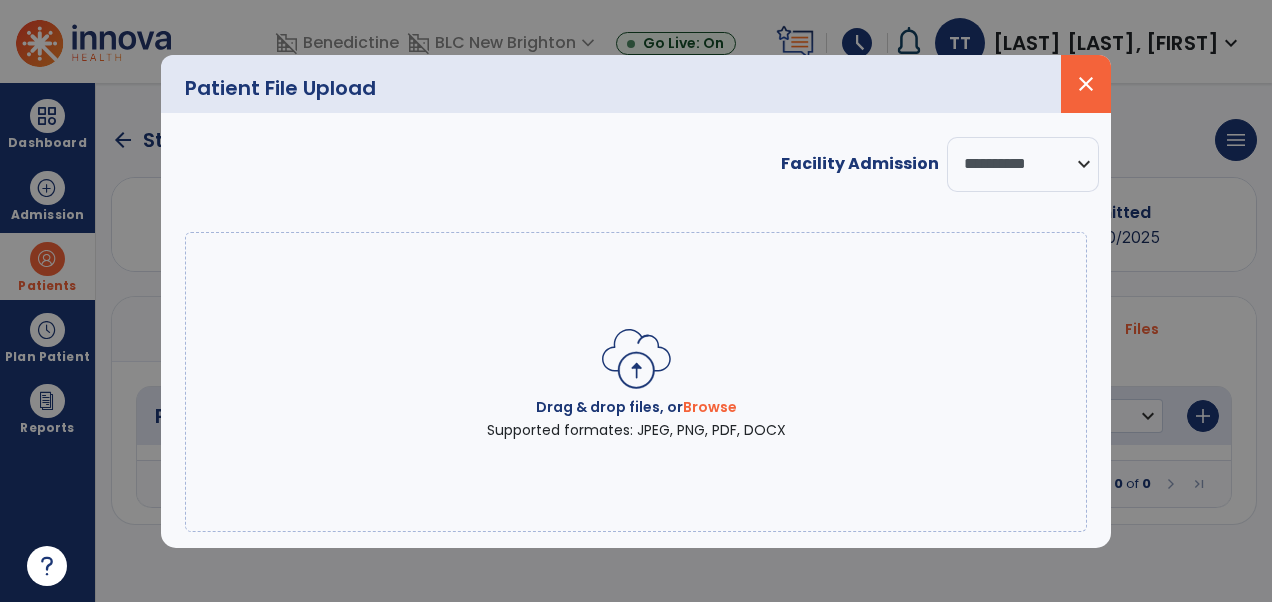 click on "close" at bounding box center [1086, 84] 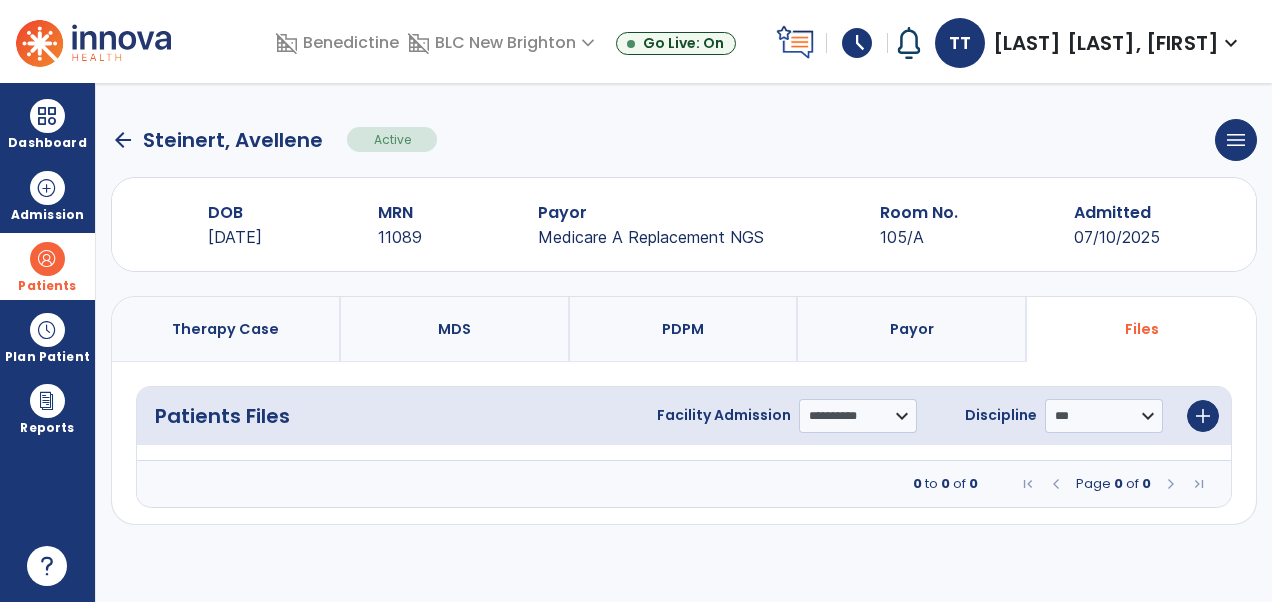 click on "arrow_back" 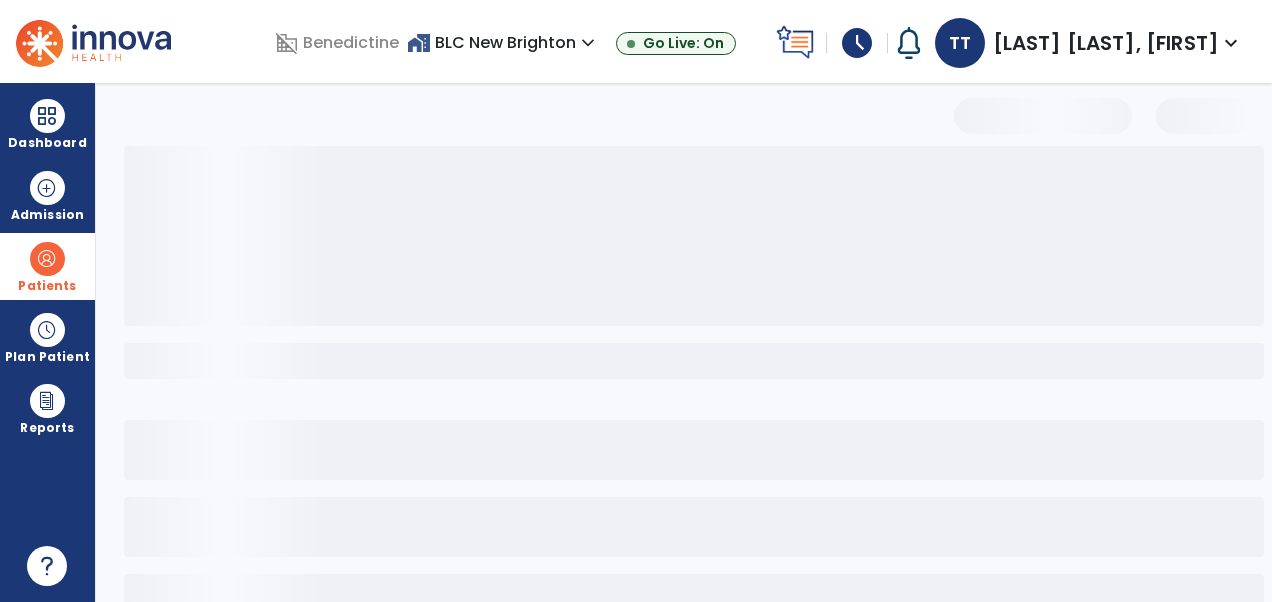 select on "***" 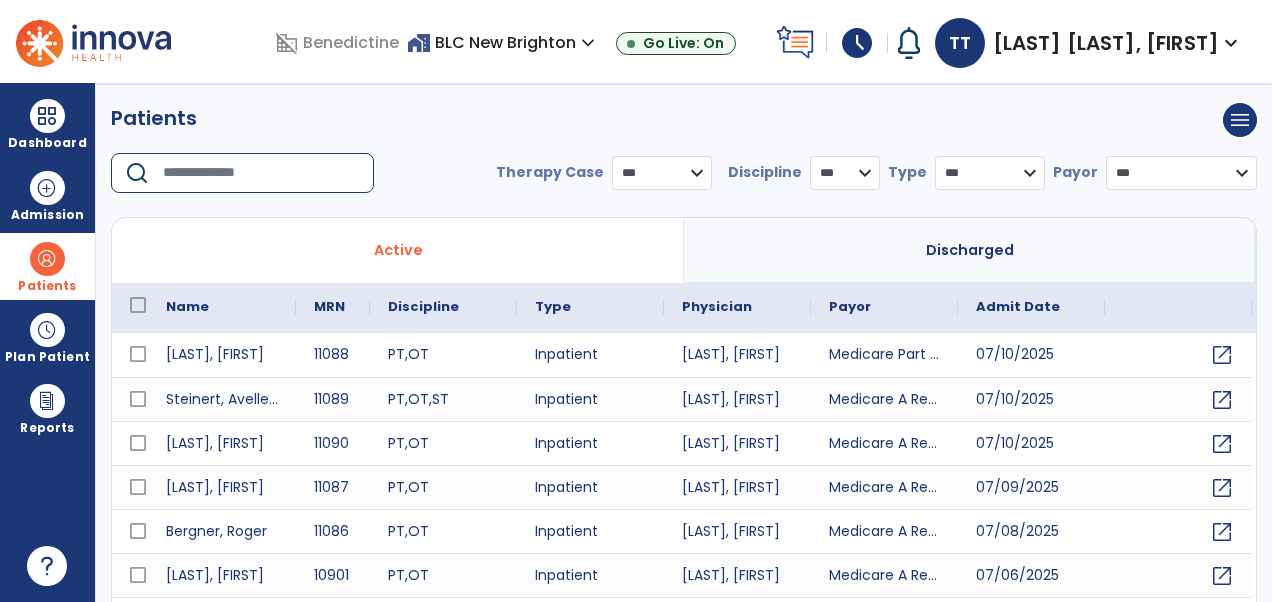click at bounding box center (261, 173) 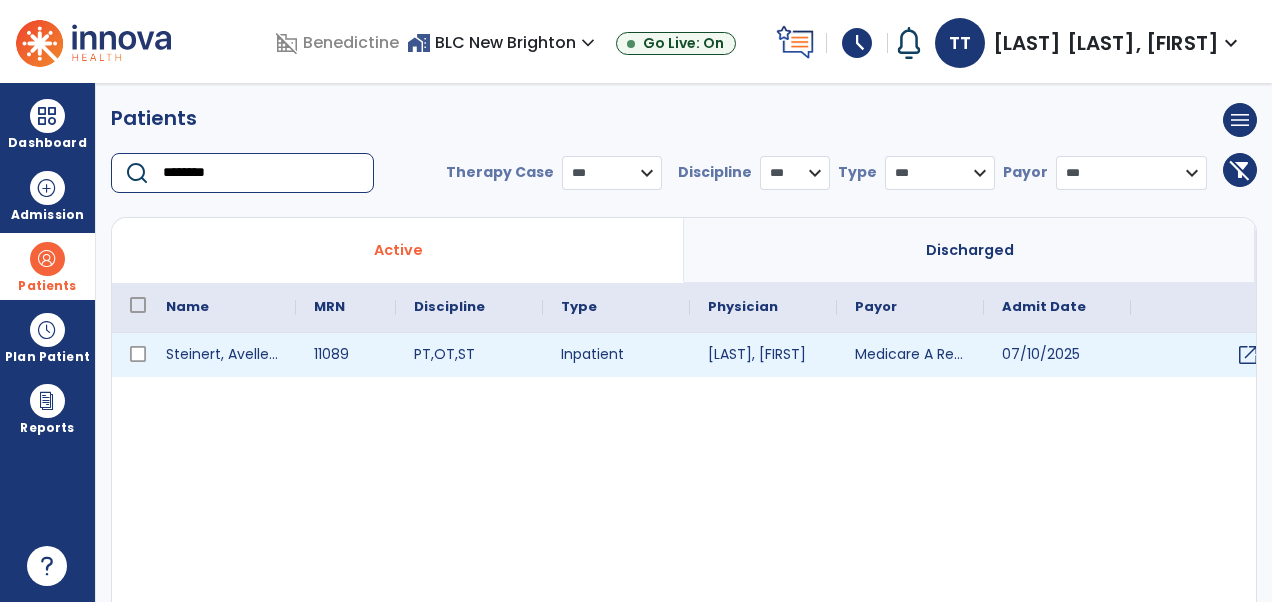 type on "********" 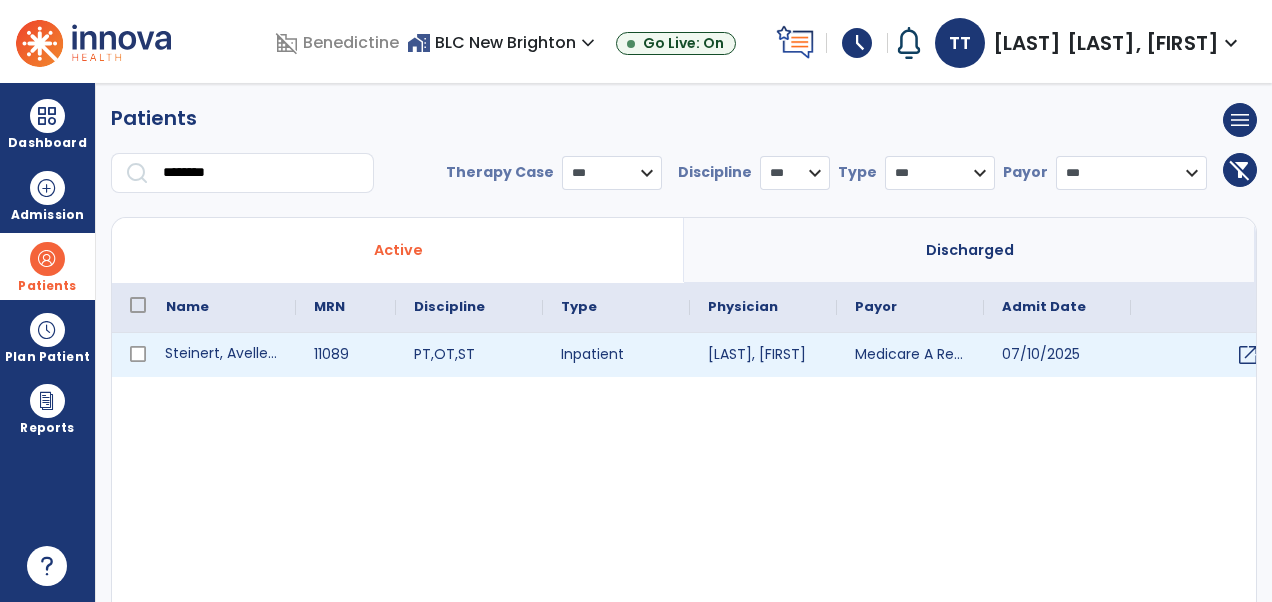 click on "Steinert, Avellene" at bounding box center (222, 355) 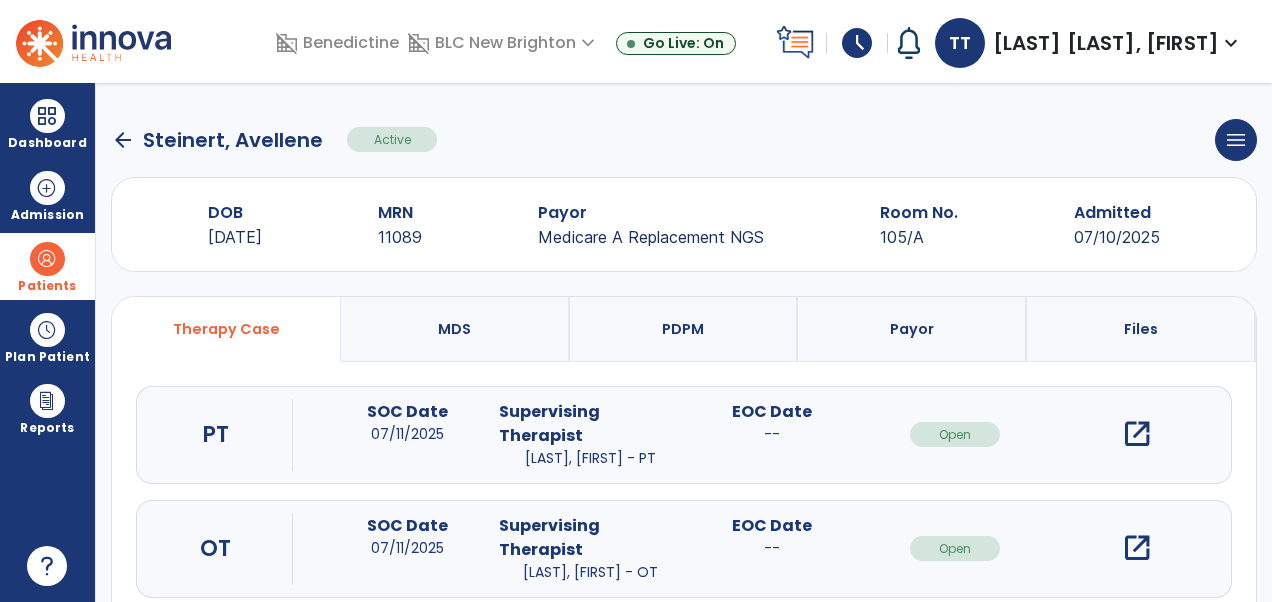 click on "open_in_new" at bounding box center [1137, 548] 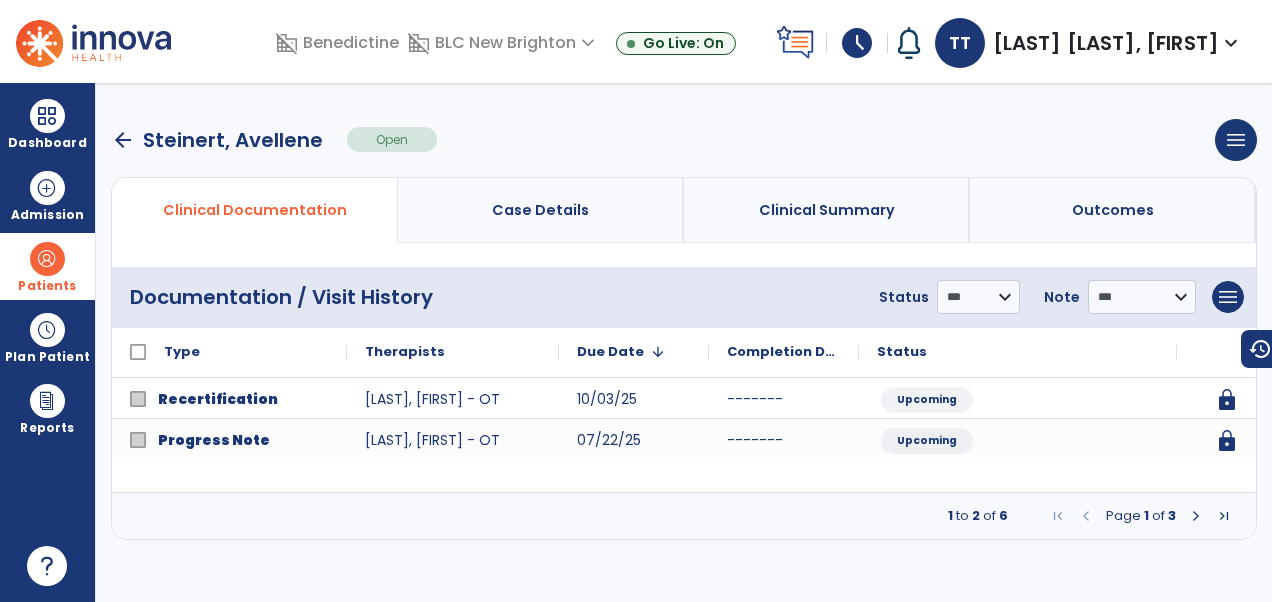 click on "Page
1
of
3" at bounding box center [1141, 516] 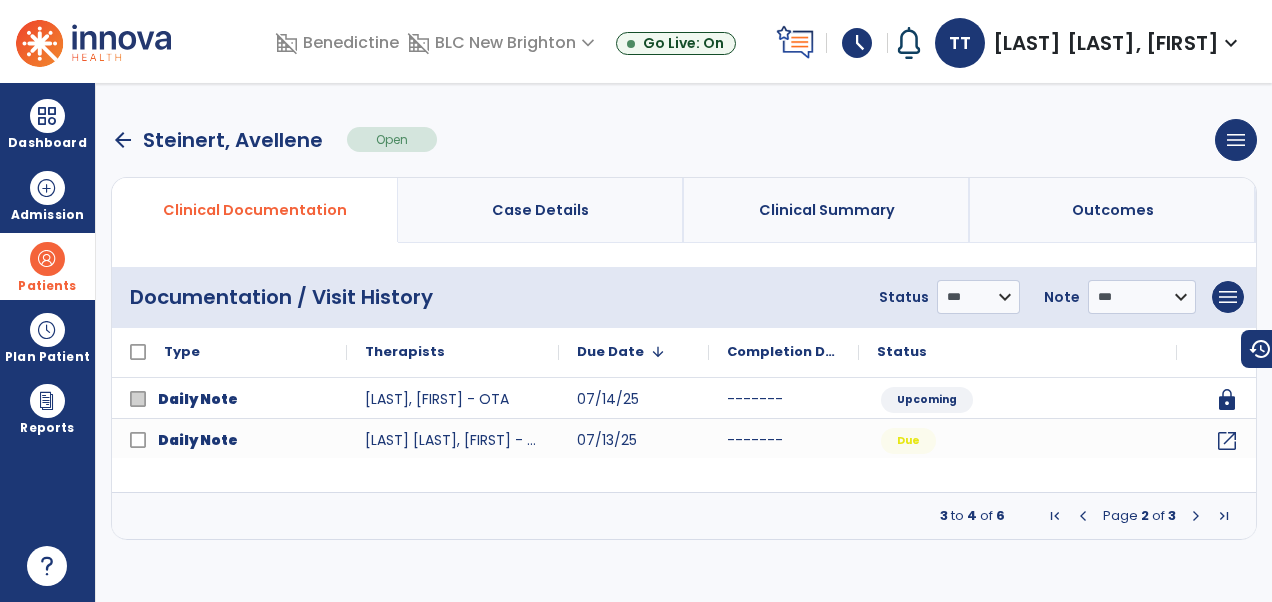 click at bounding box center (1196, 516) 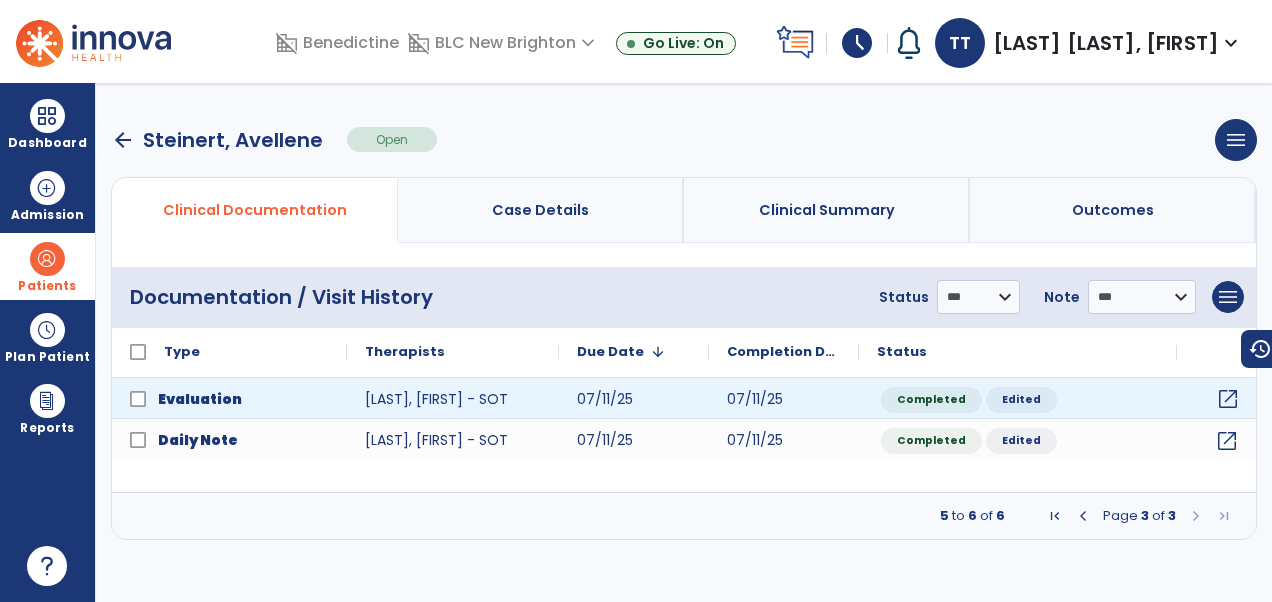 click on "open_in_new" 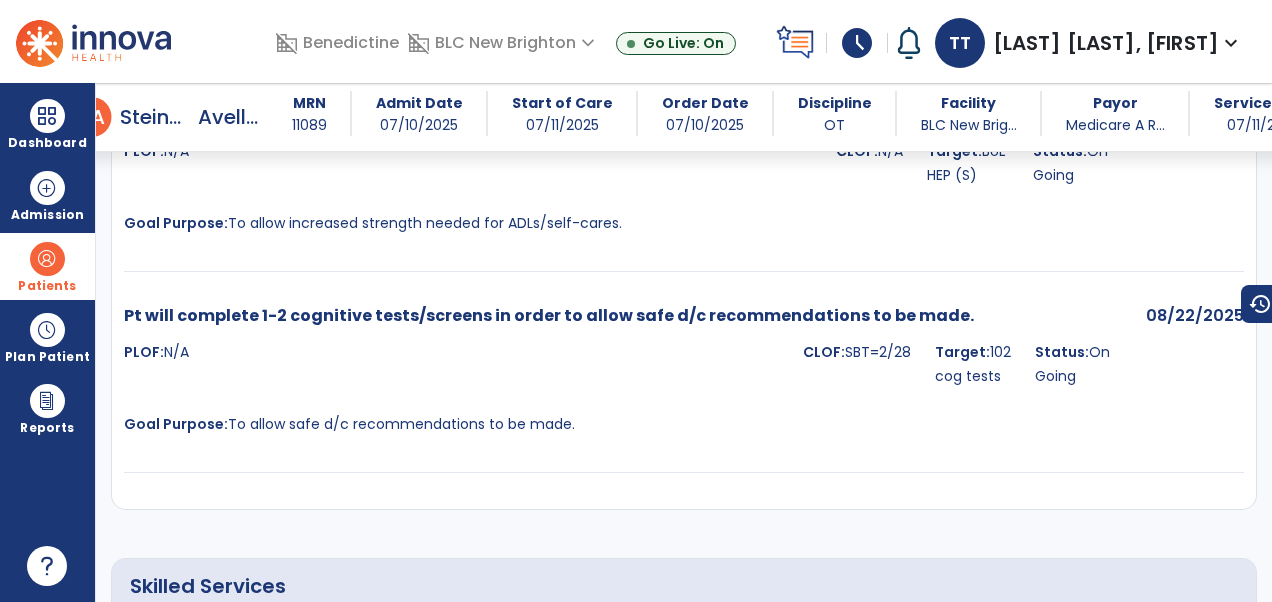 scroll, scrollTop: 7155, scrollLeft: 0, axis: vertical 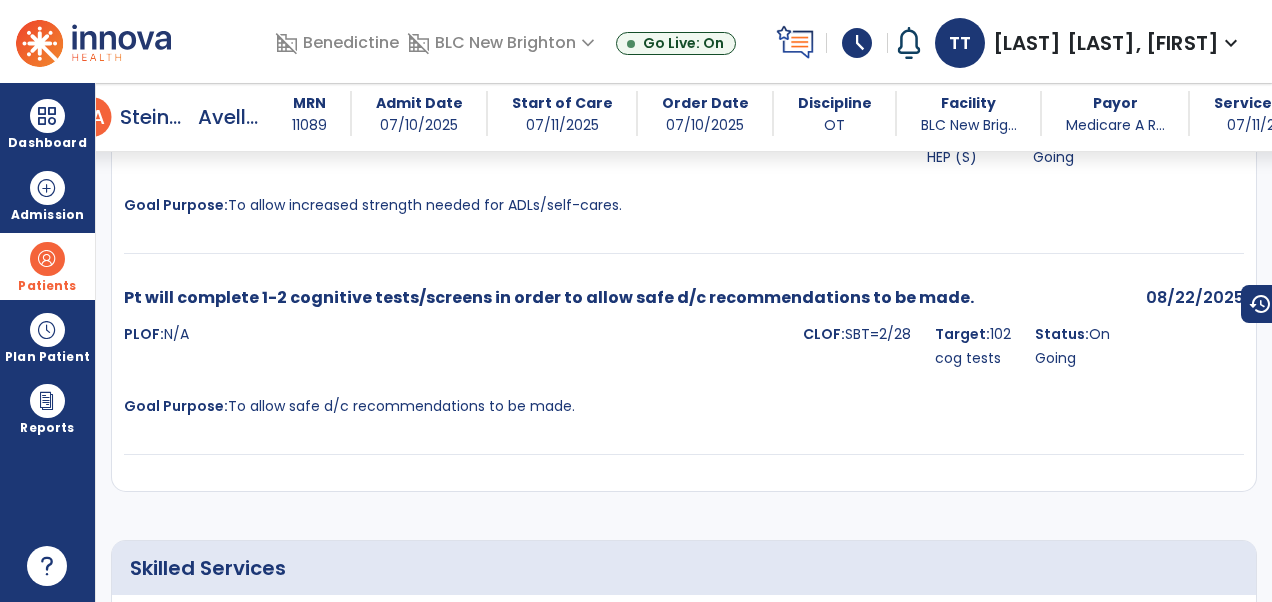 click on "Goal Purpose: To allow increased strength needed for ADLs/self-cares." at bounding box center [474, 205] 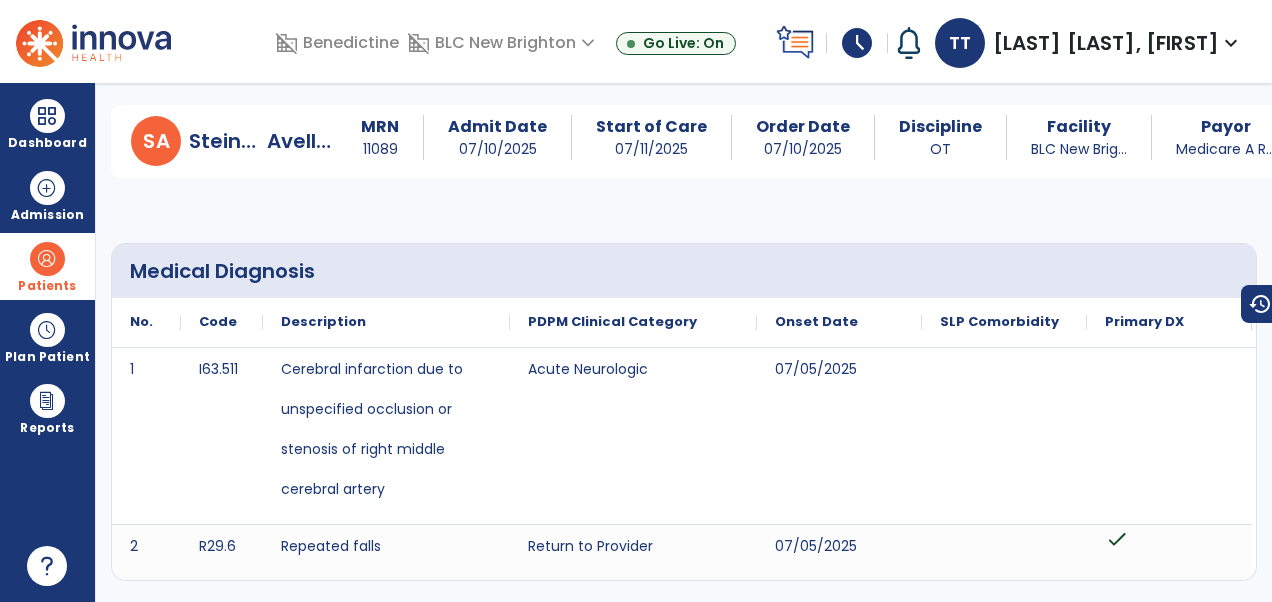 scroll, scrollTop: 0, scrollLeft: 0, axis: both 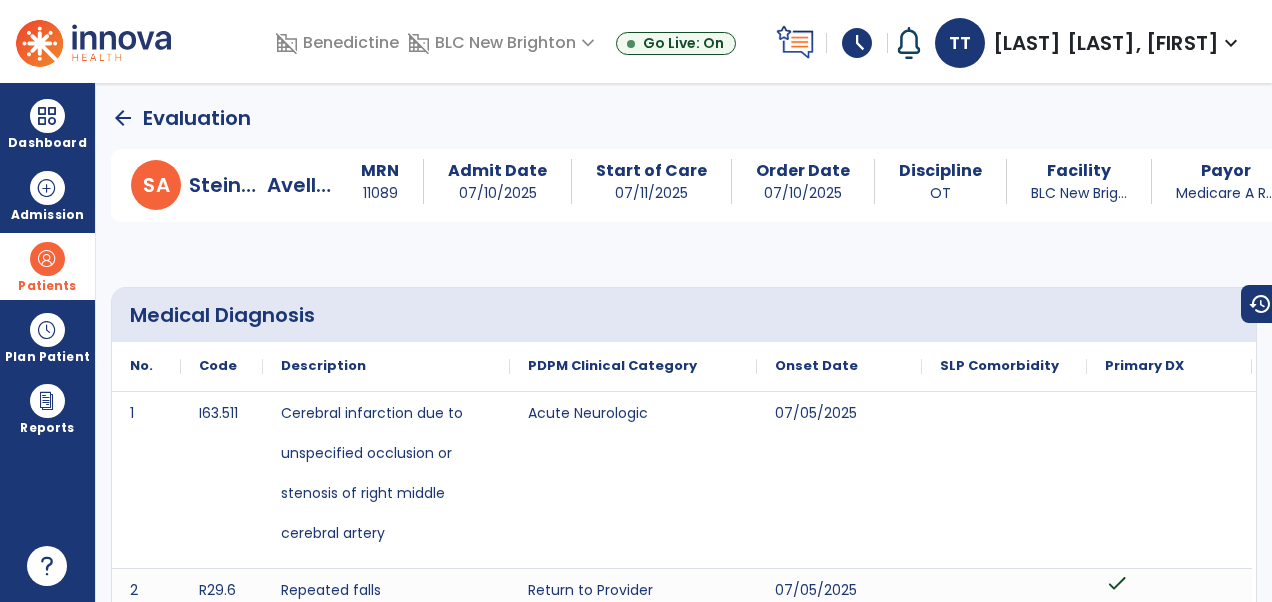 click on "arrow_back   Evaluation   S  A  [LAST],   [FIRST]  MRN [NUMBER] Admit Date [DATE] Start of Care [DATE] Order Date [DATE] Discipline OT Facility BLC New Brig... Payor Medicare A R... Service Date [DATE] Medical Diagnosis
No.
Code
1" at bounding box center [684, 342] 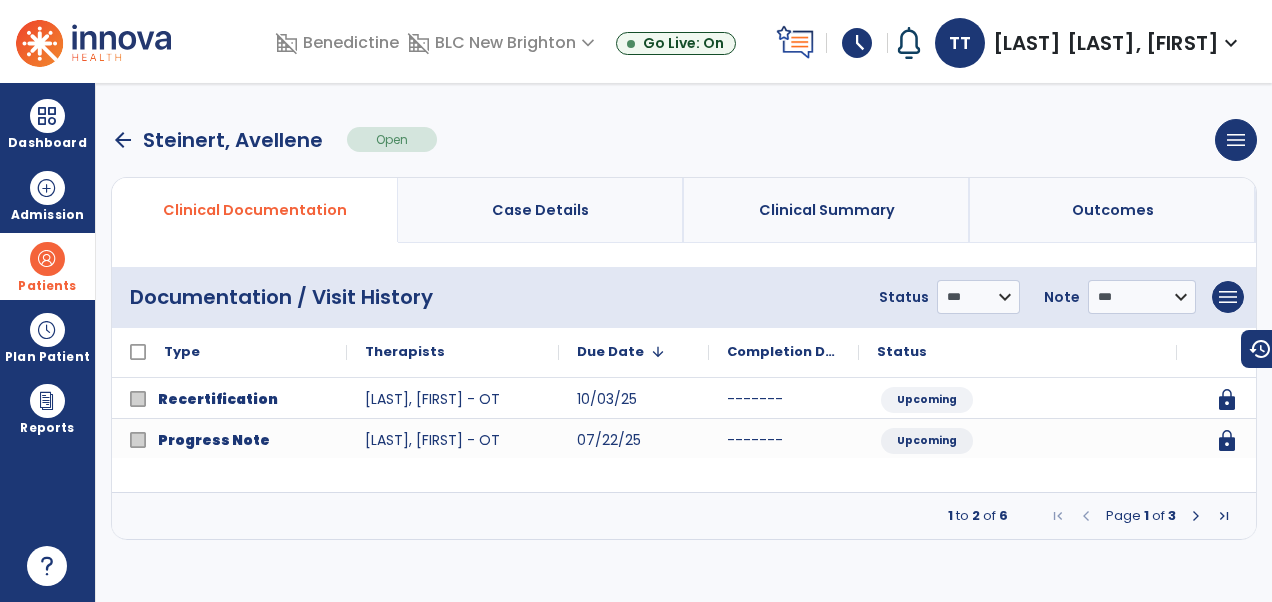 click at bounding box center (1196, 516) 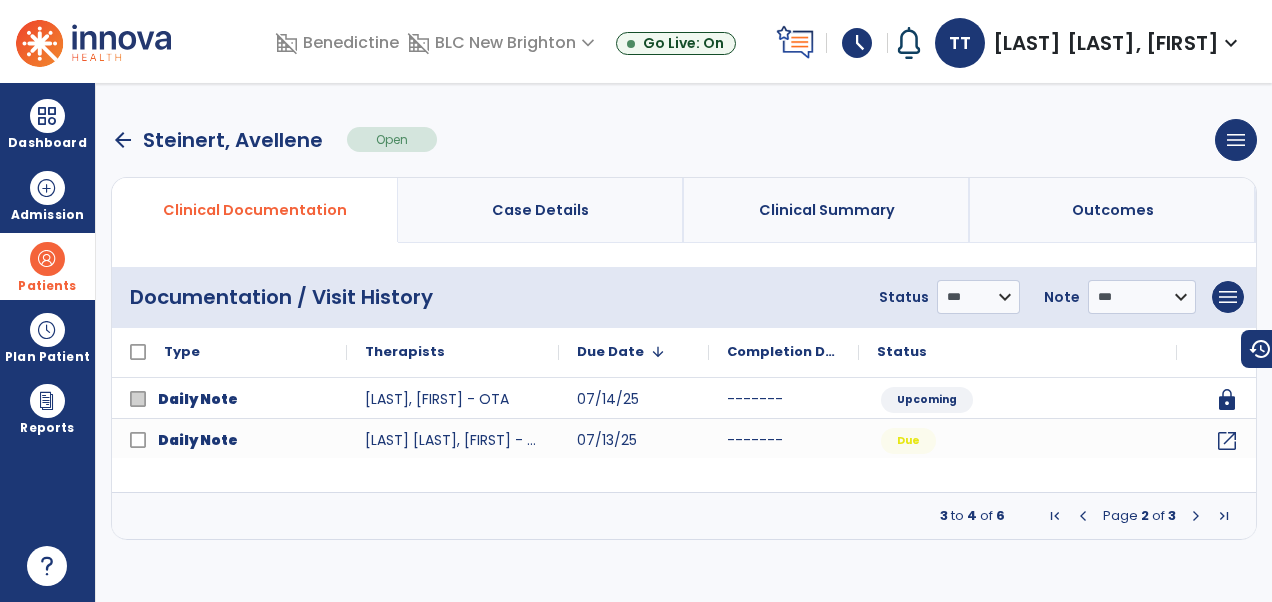 click at bounding box center (1196, 516) 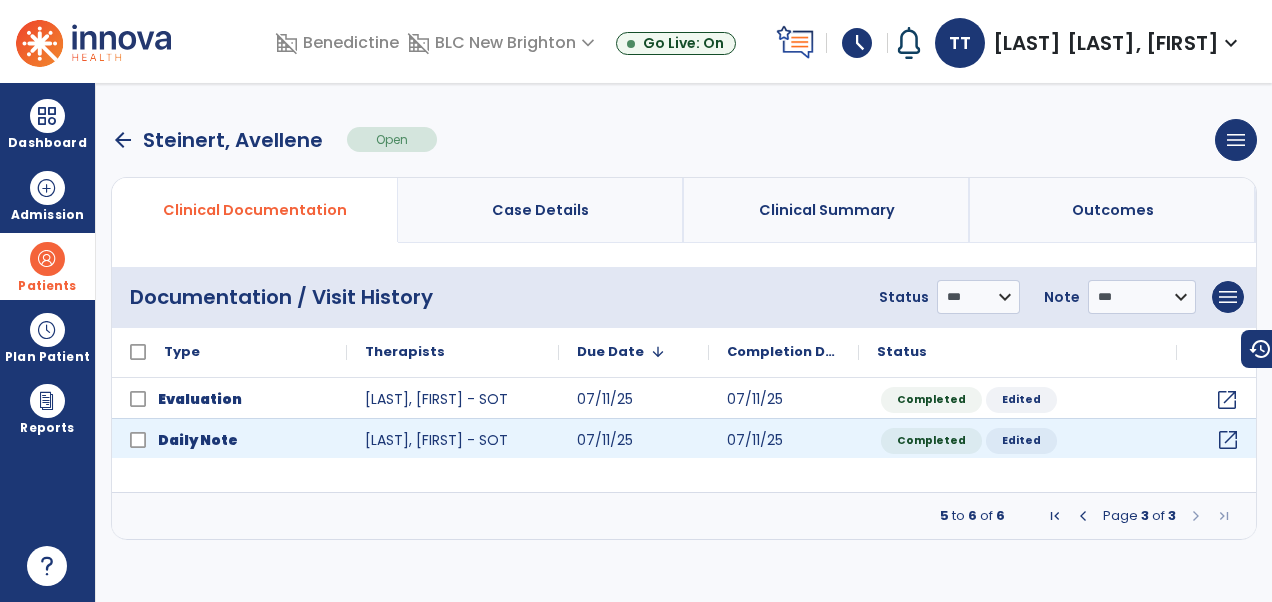 click on "open_in_new" 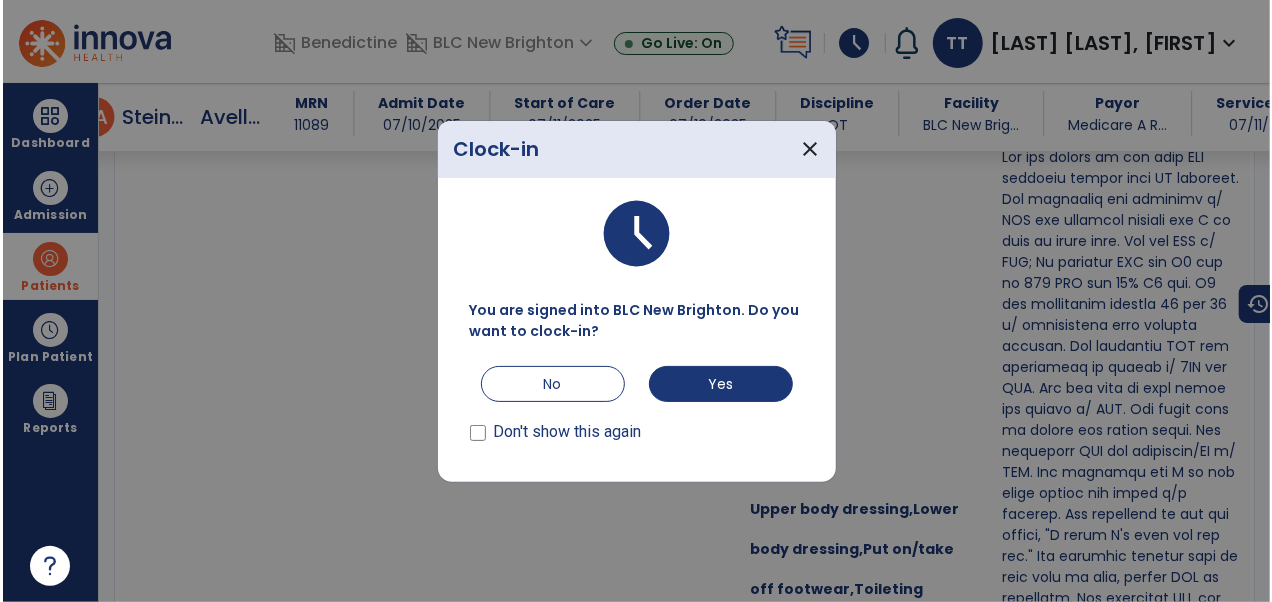 scroll, scrollTop: 2275, scrollLeft: 0, axis: vertical 